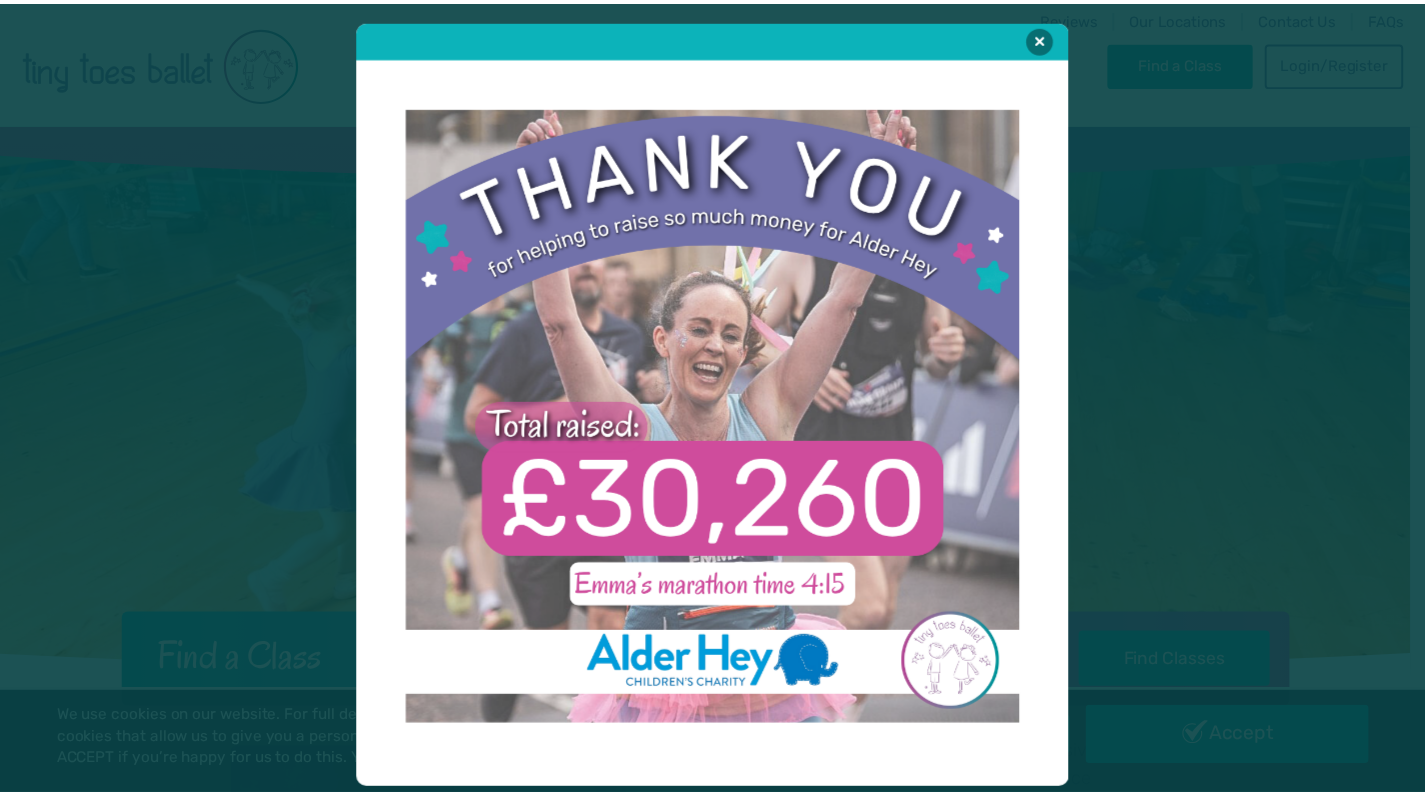 scroll, scrollTop: 0, scrollLeft: 0, axis: both 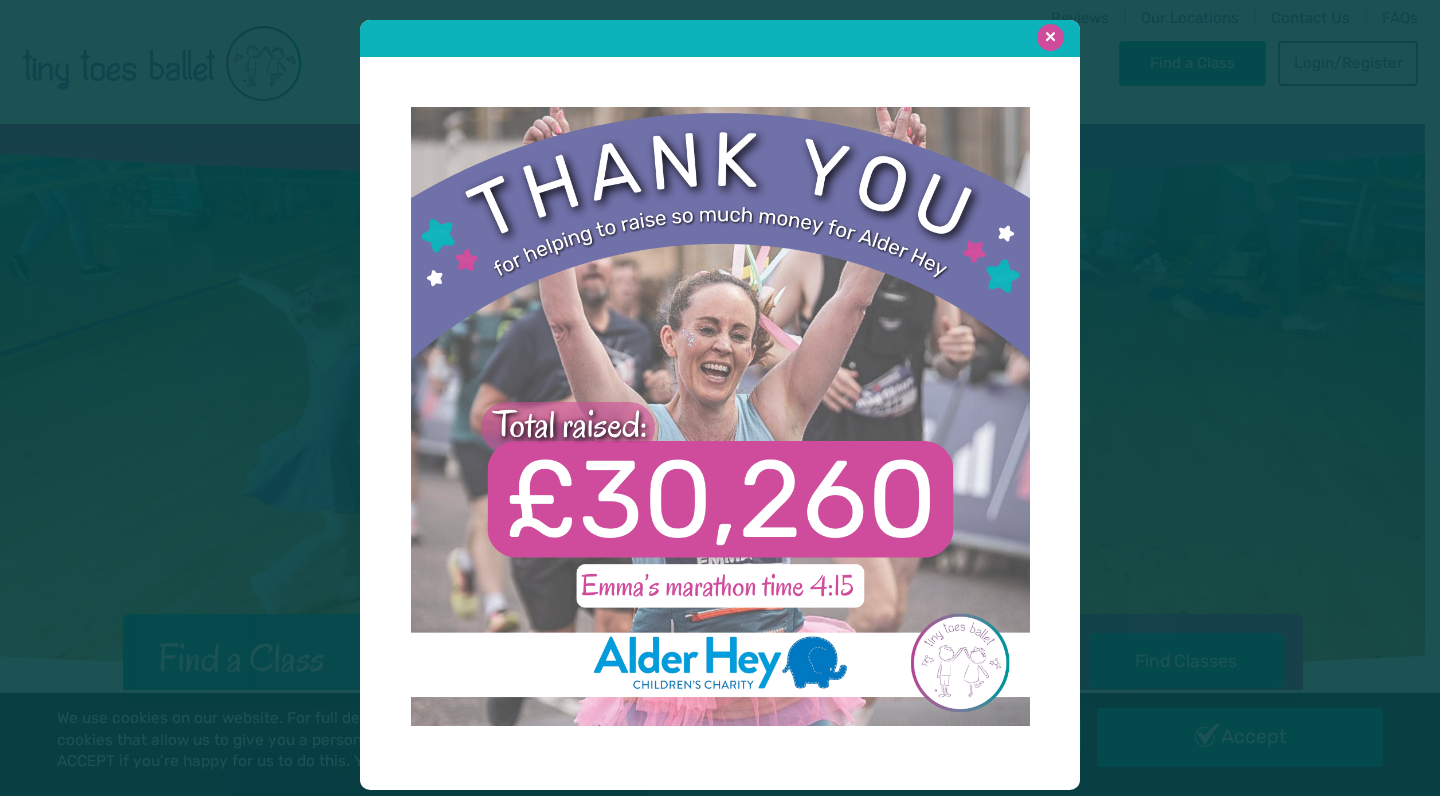 click at bounding box center (1050, 37) 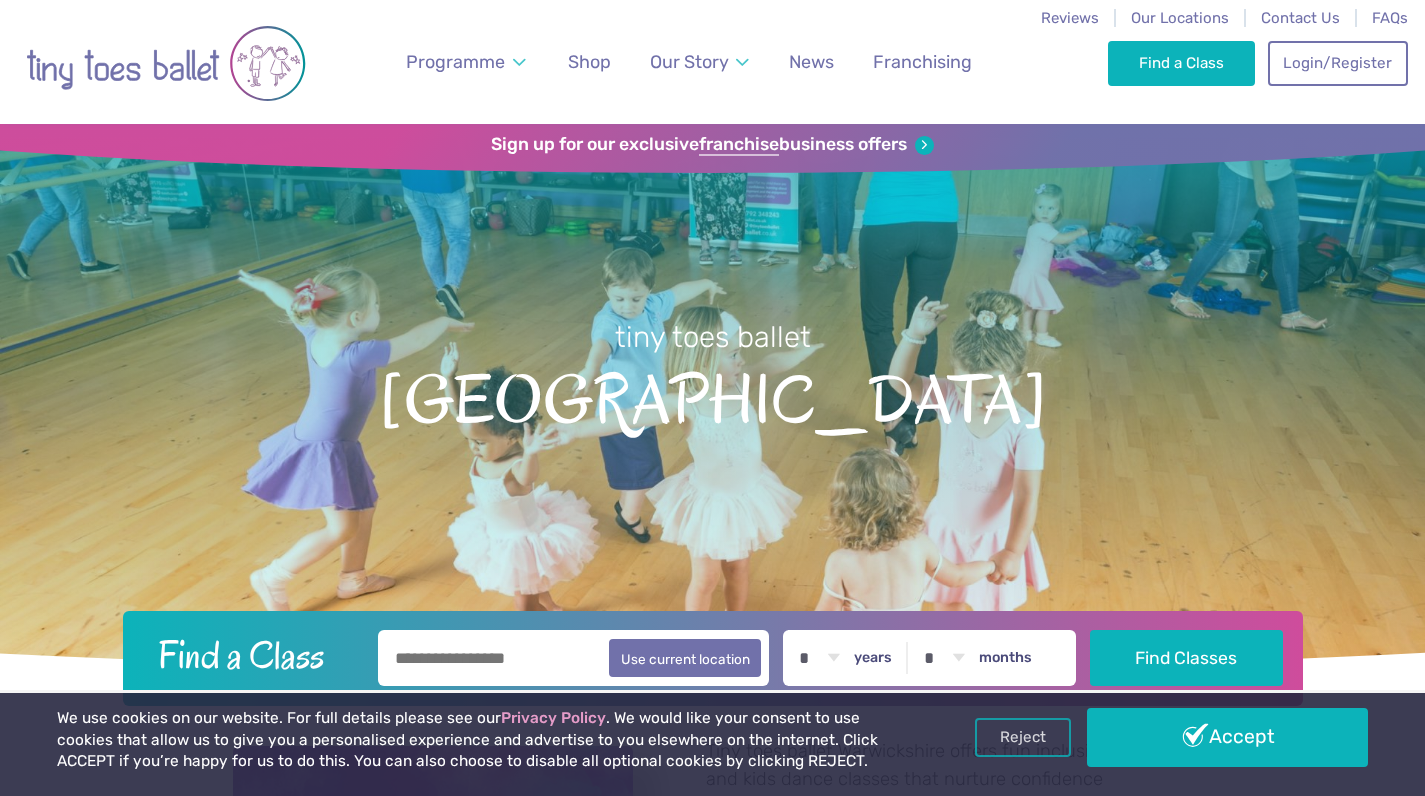 scroll, scrollTop: 397, scrollLeft: 0, axis: vertical 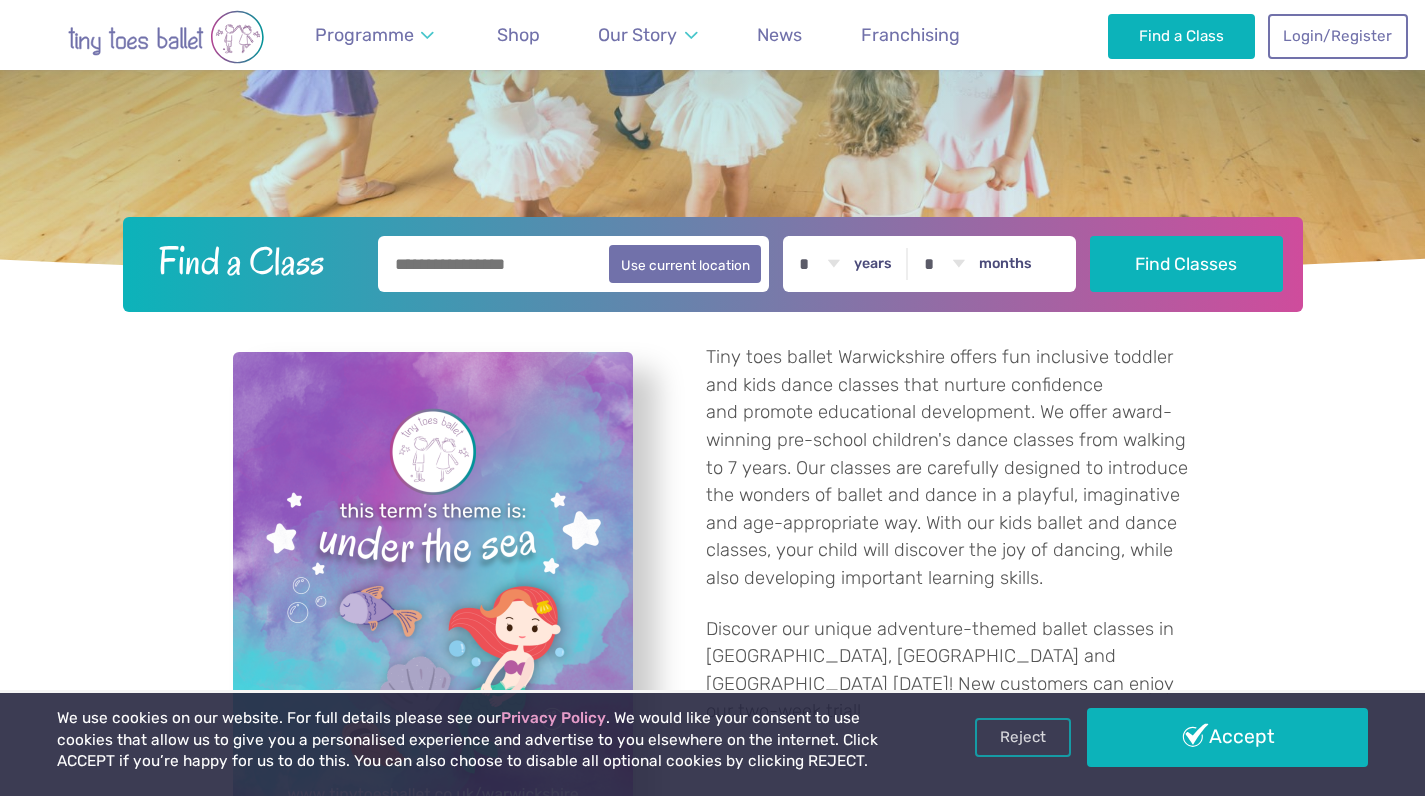 click at bounding box center (574, 264) 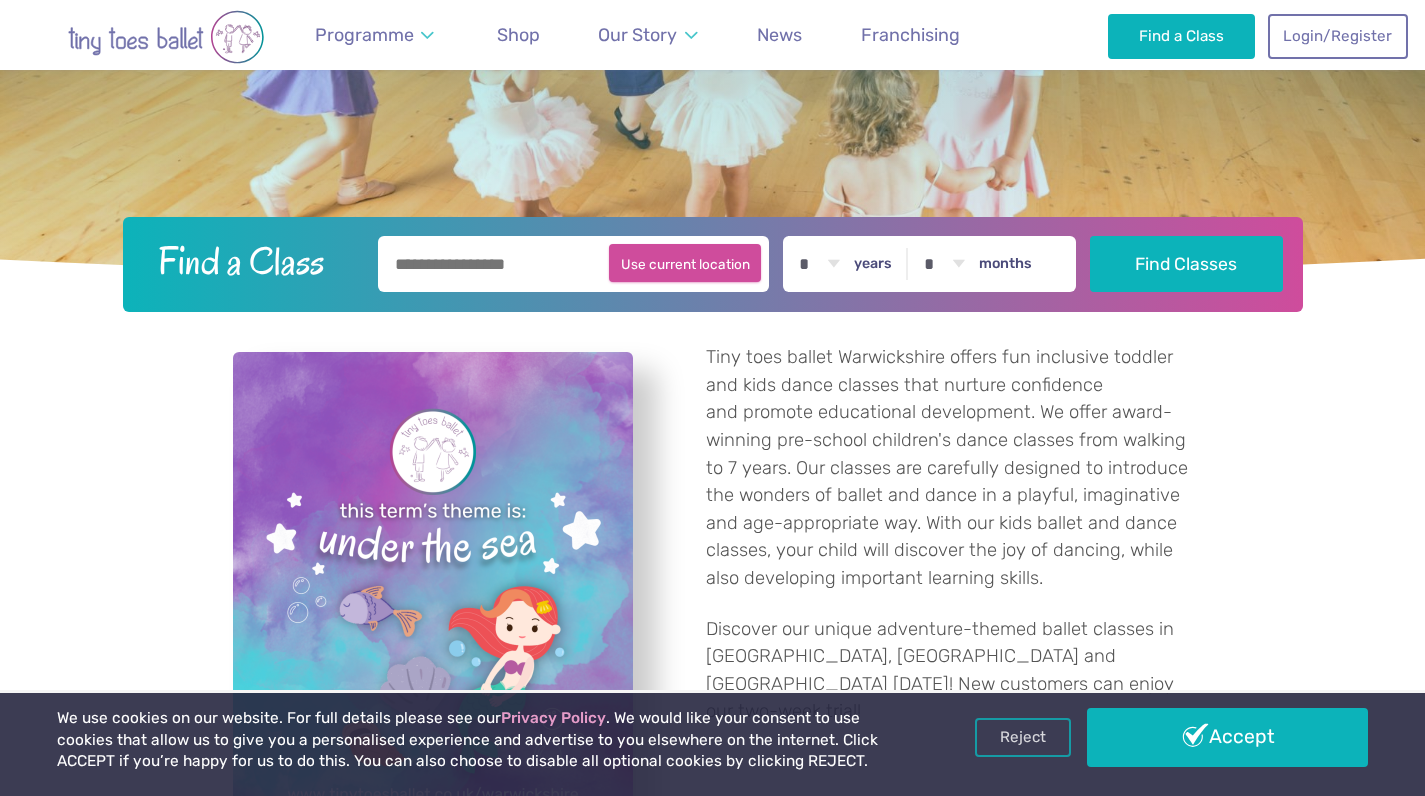 click on "Use current location" at bounding box center [685, 263] 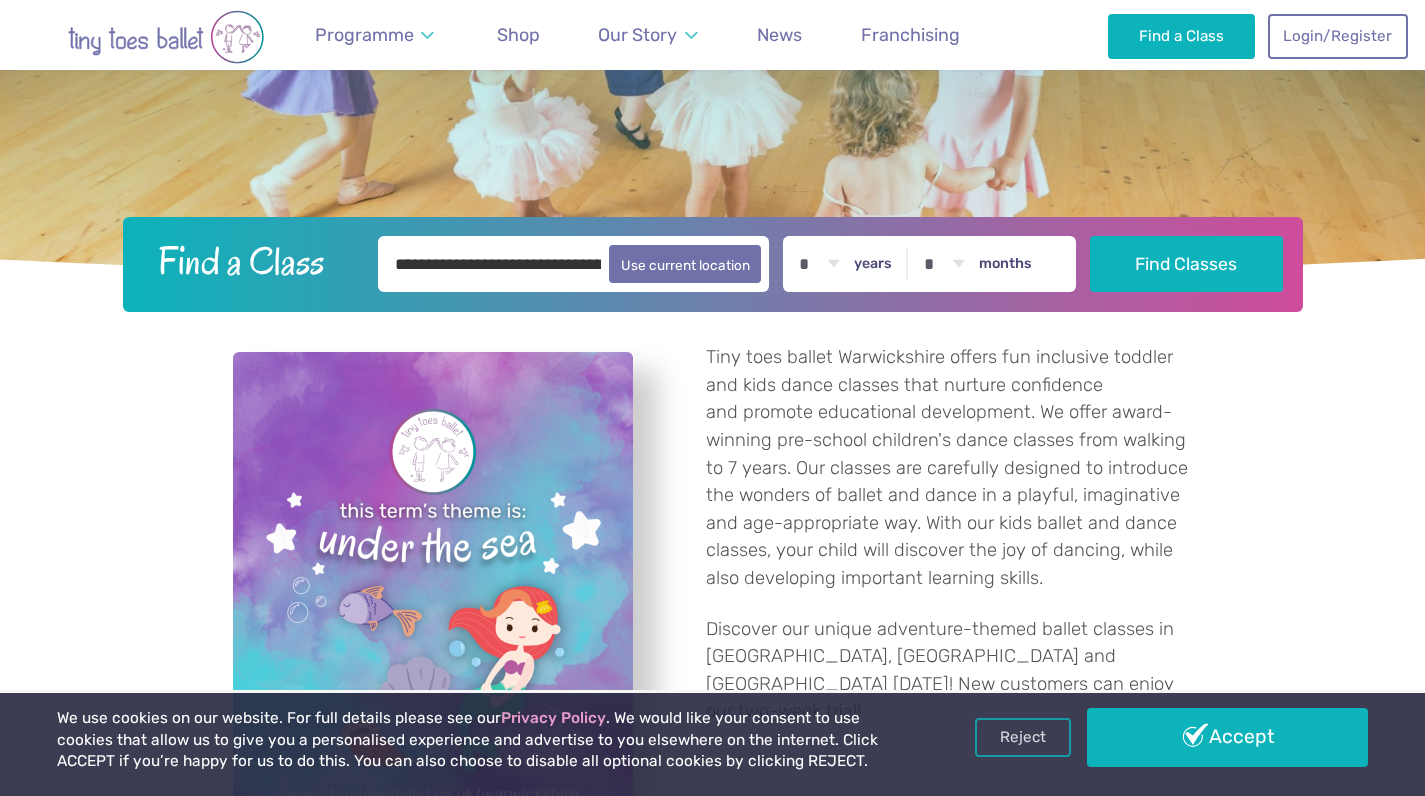click on "**********" at bounding box center [574, 264] 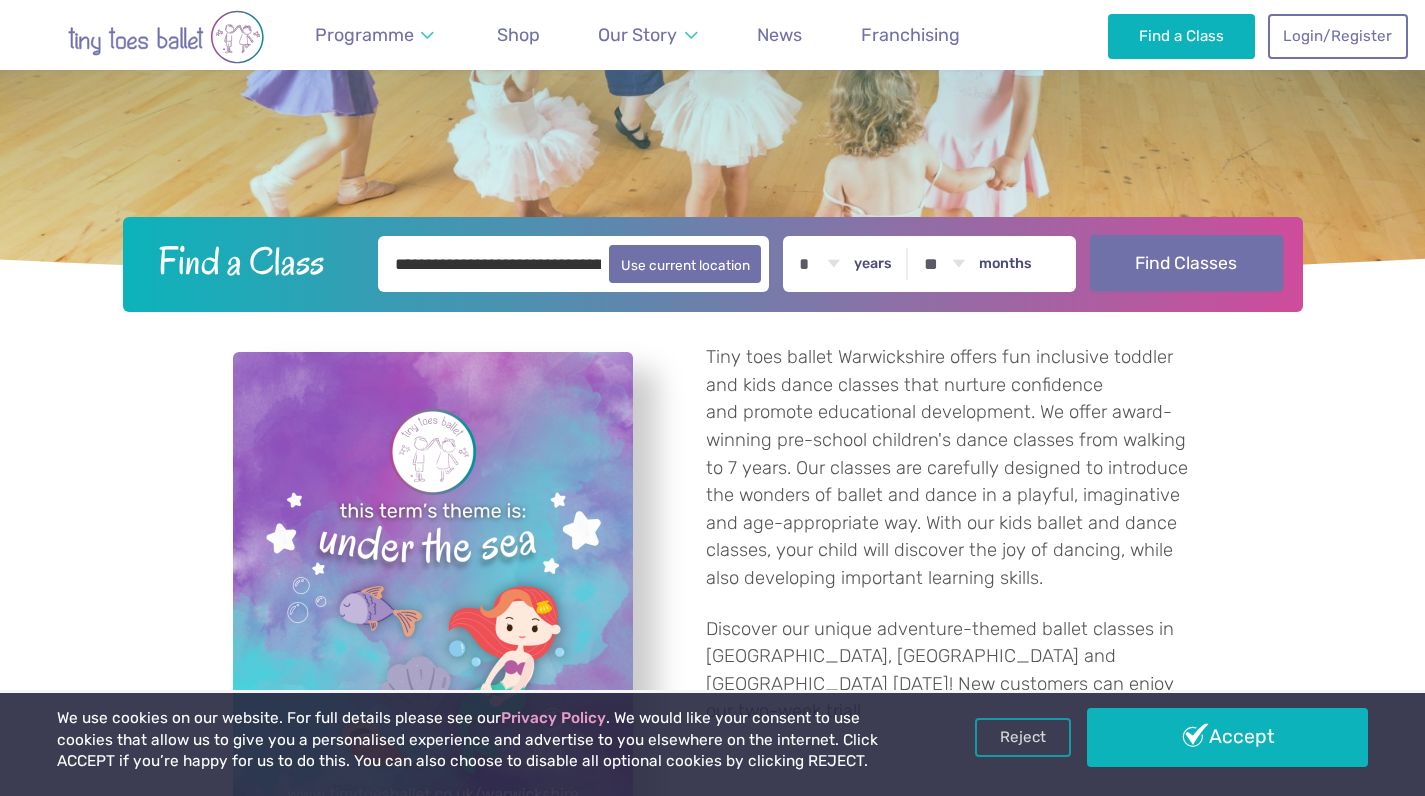 click on "Find Classes" at bounding box center (1186, 263) 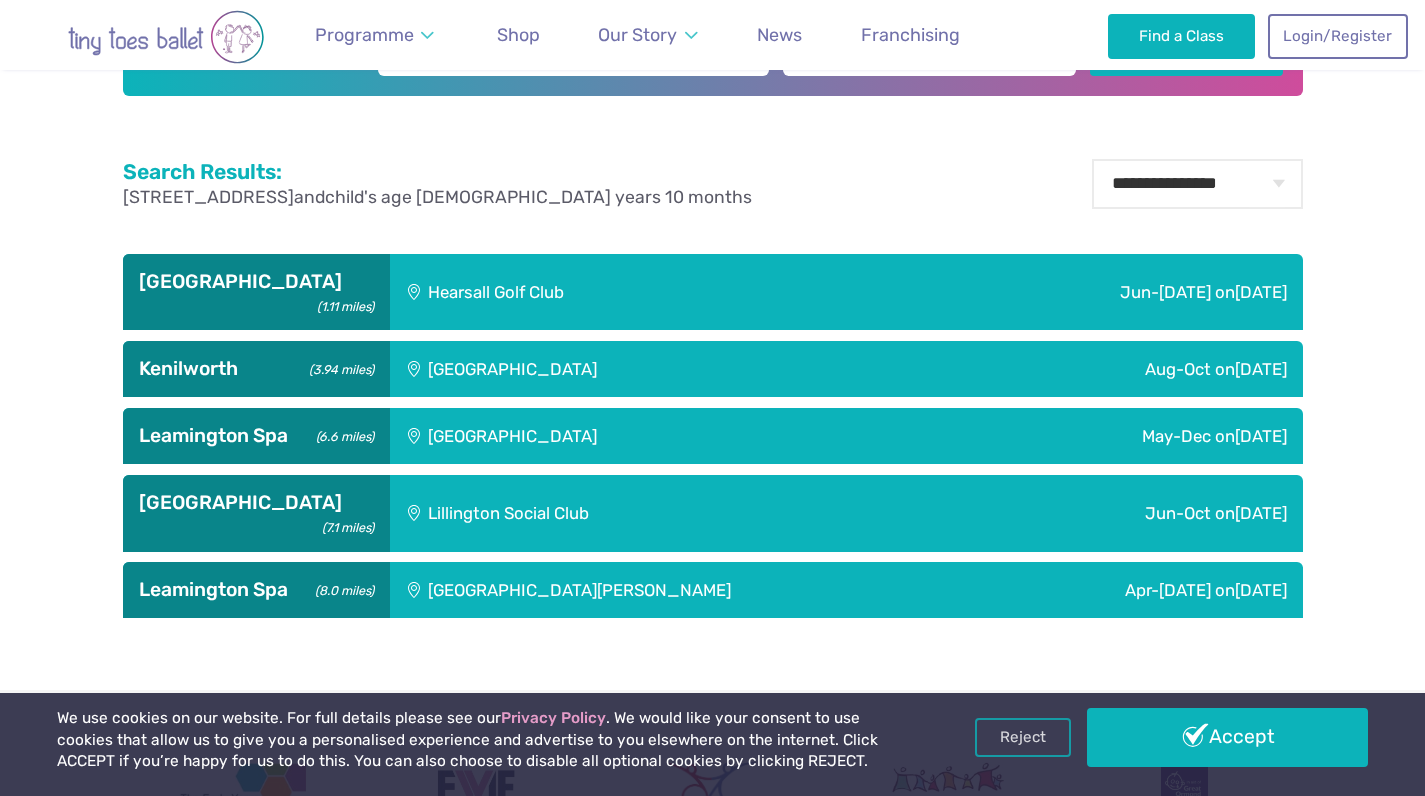 scroll, scrollTop: 711, scrollLeft: 0, axis: vertical 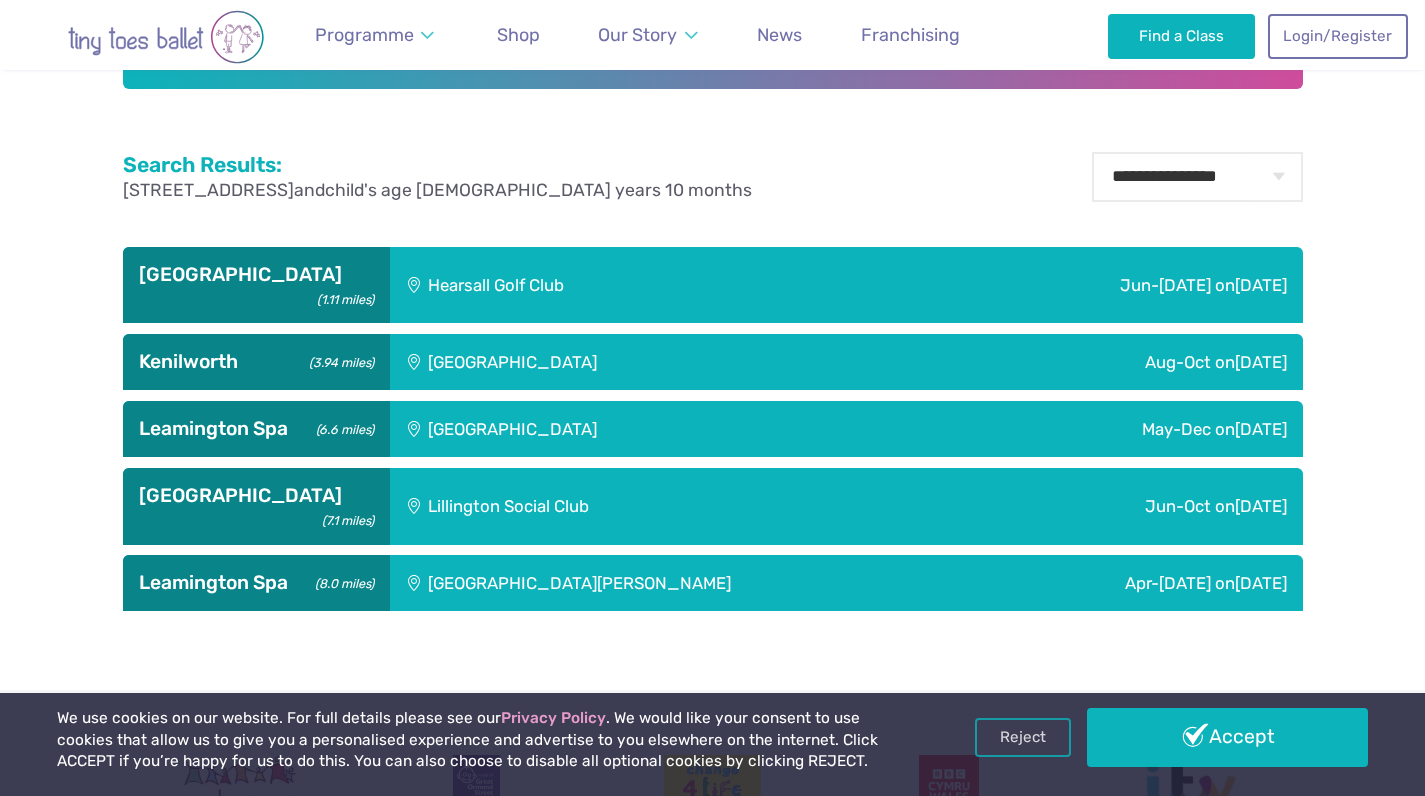 click on "Hearsall Golf Club" at bounding box center [613, 285] 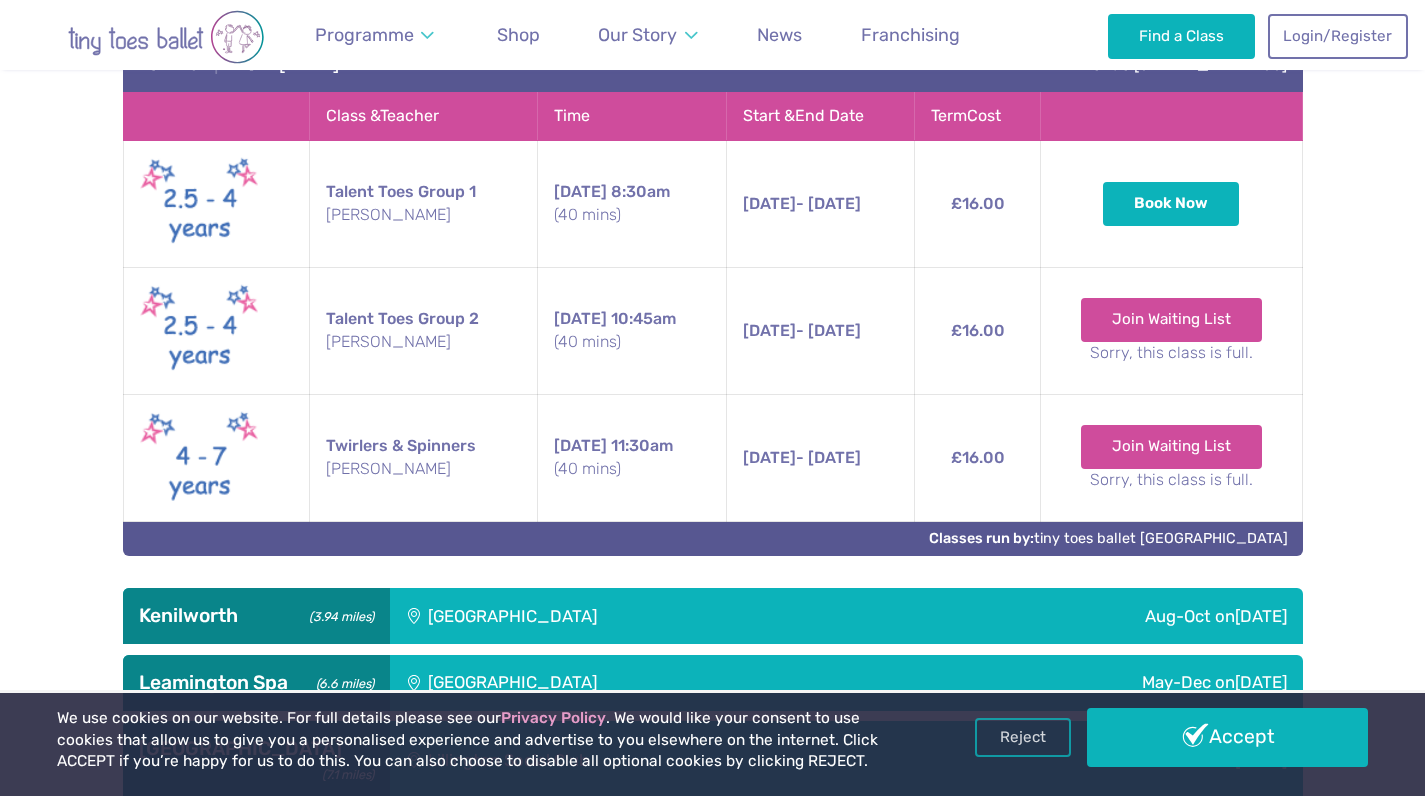 scroll, scrollTop: 990, scrollLeft: 0, axis: vertical 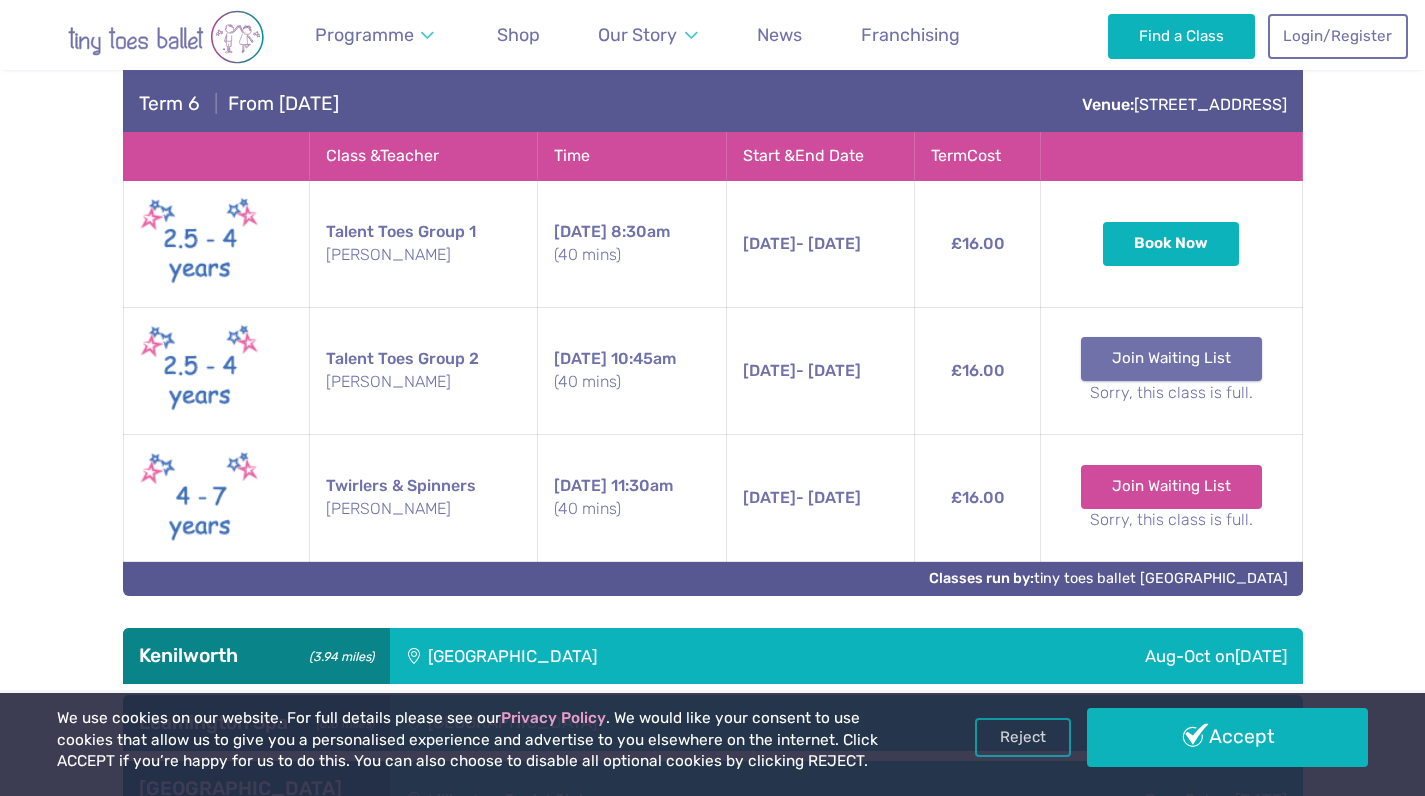 click on "Join Waiting List" at bounding box center [1171, 359] 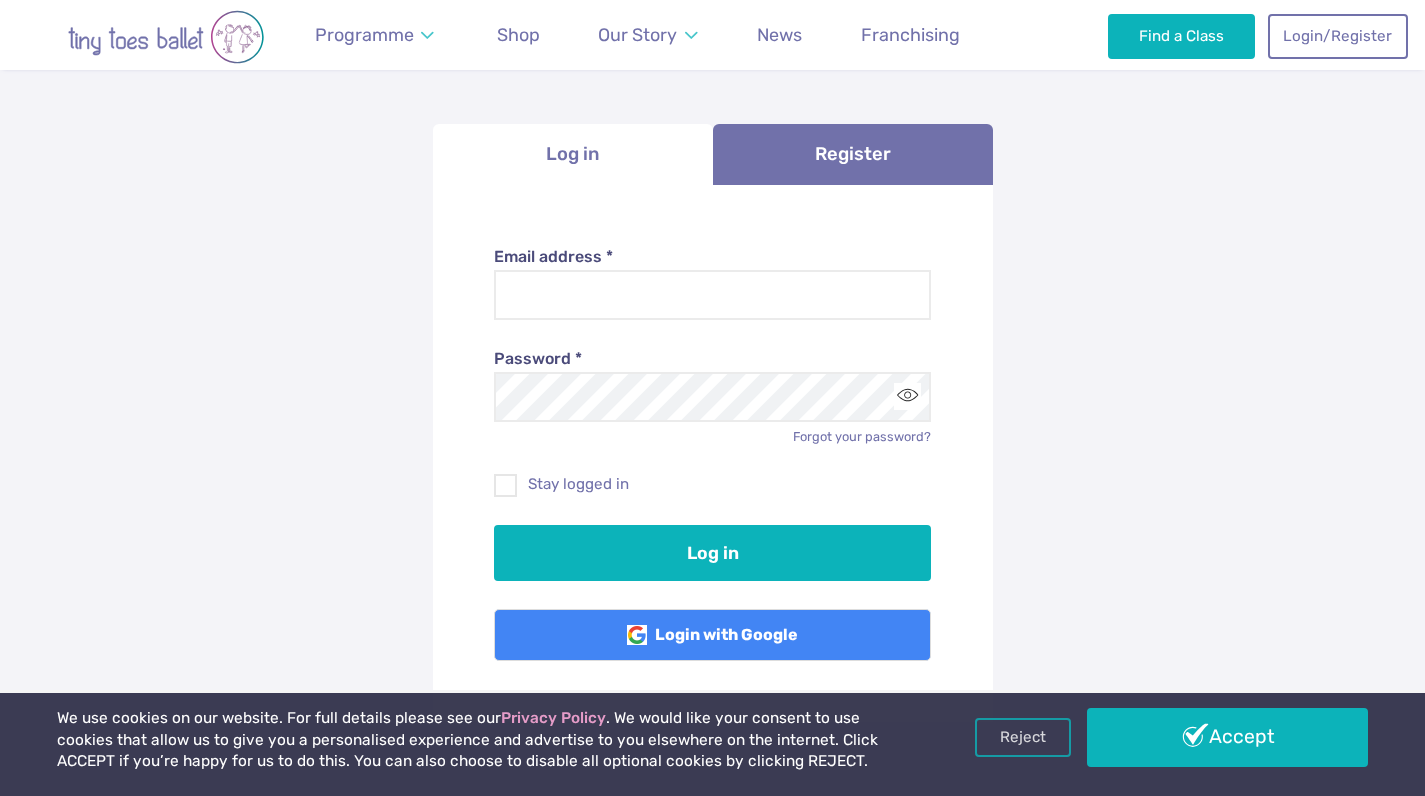 scroll, scrollTop: 110, scrollLeft: 0, axis: vertical 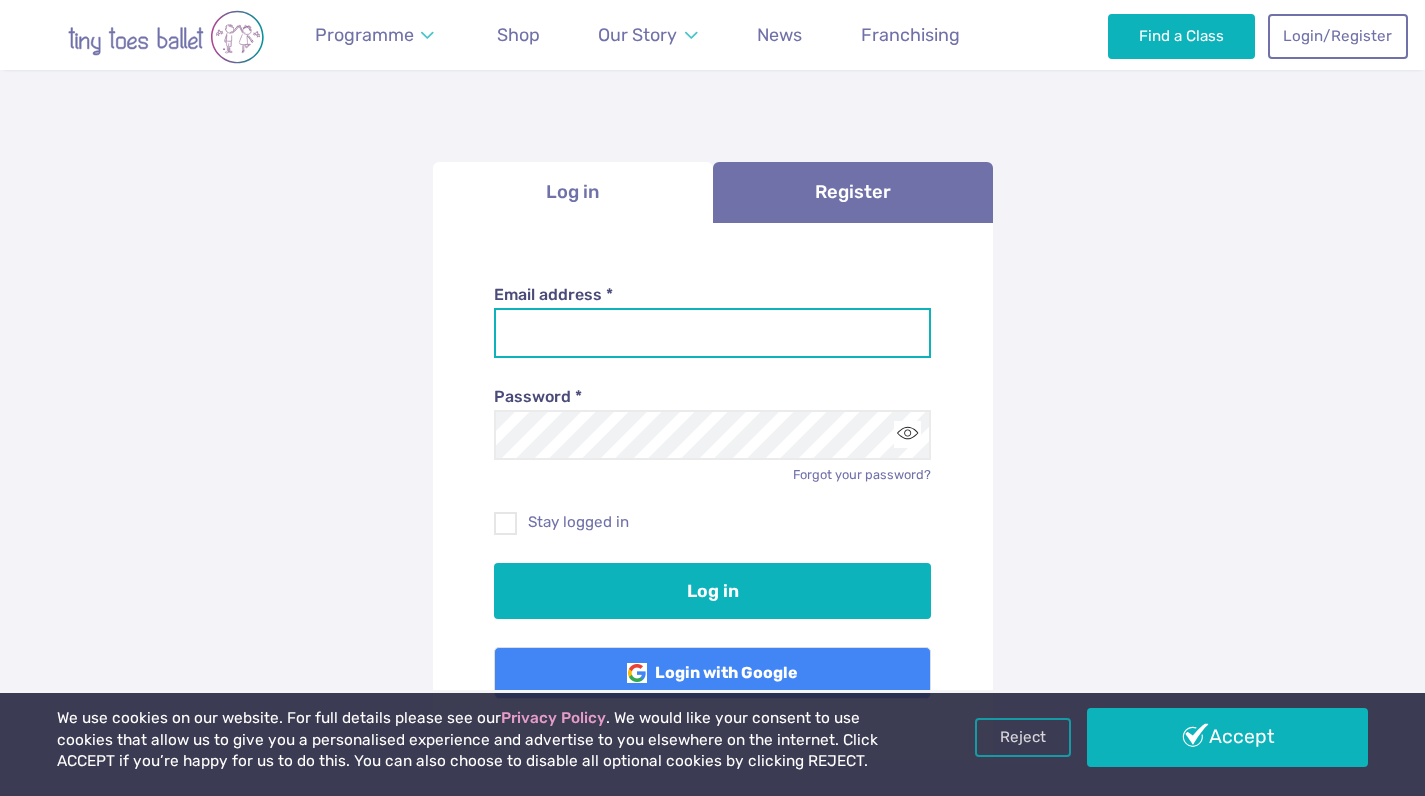 type on "**********" 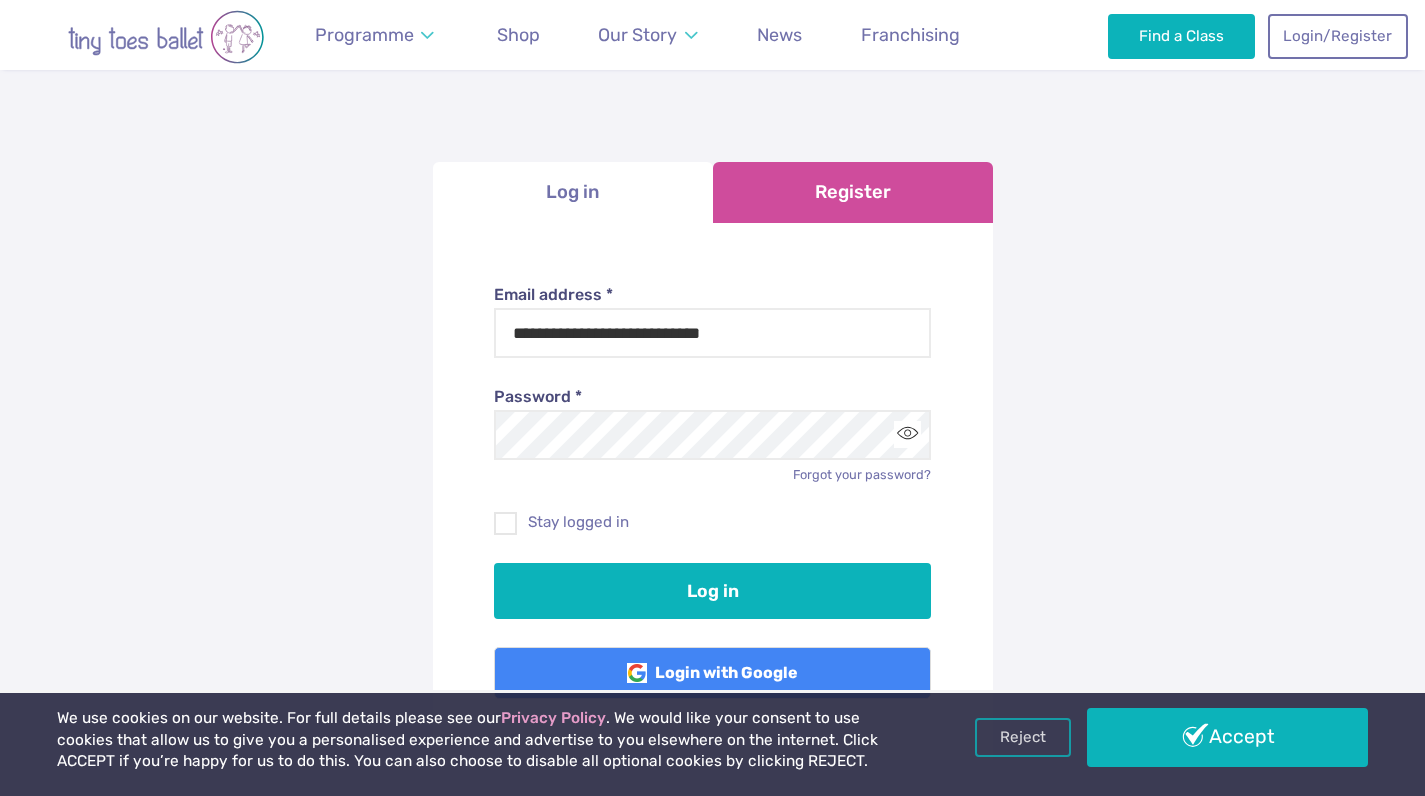 click on "Register" at bounding box center [853, 192] 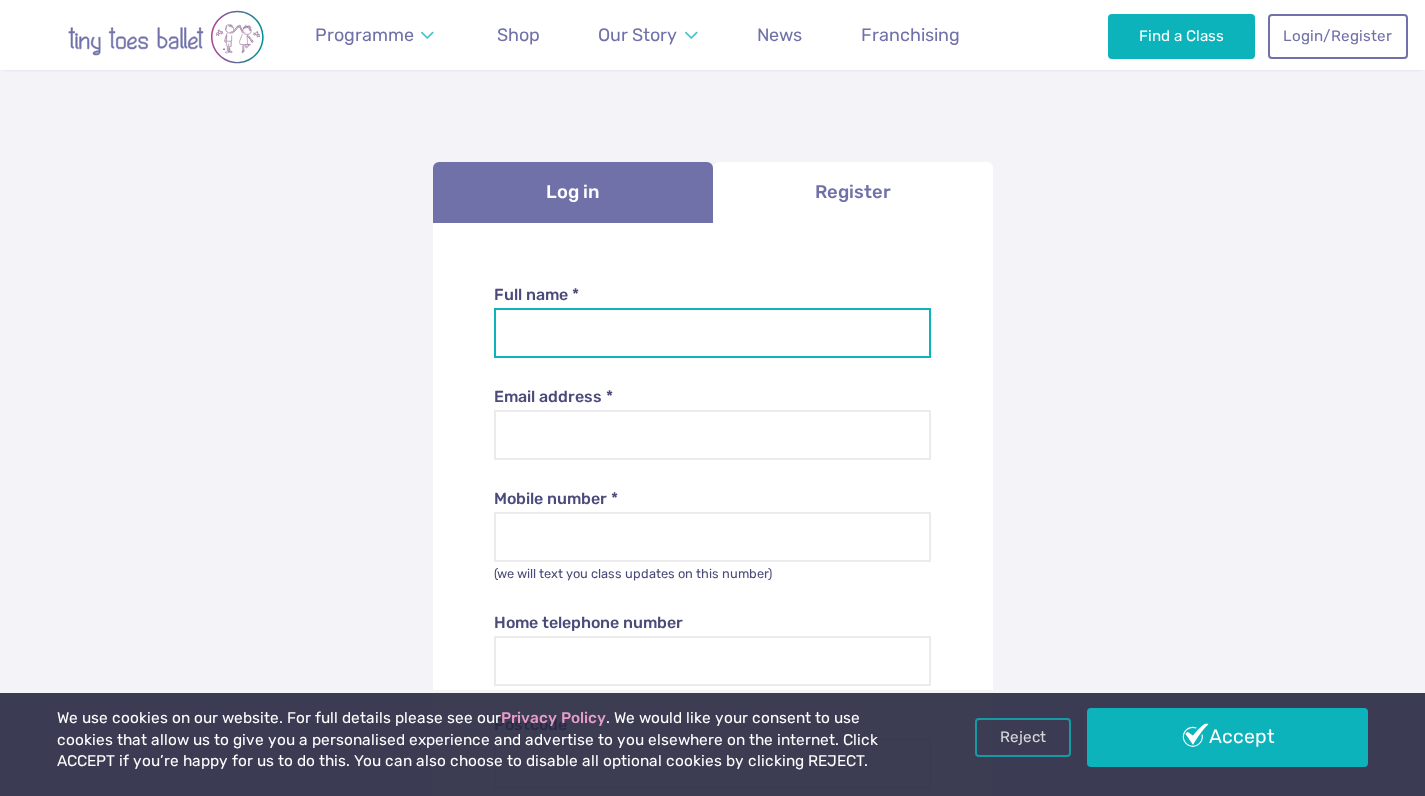 type on "**********" 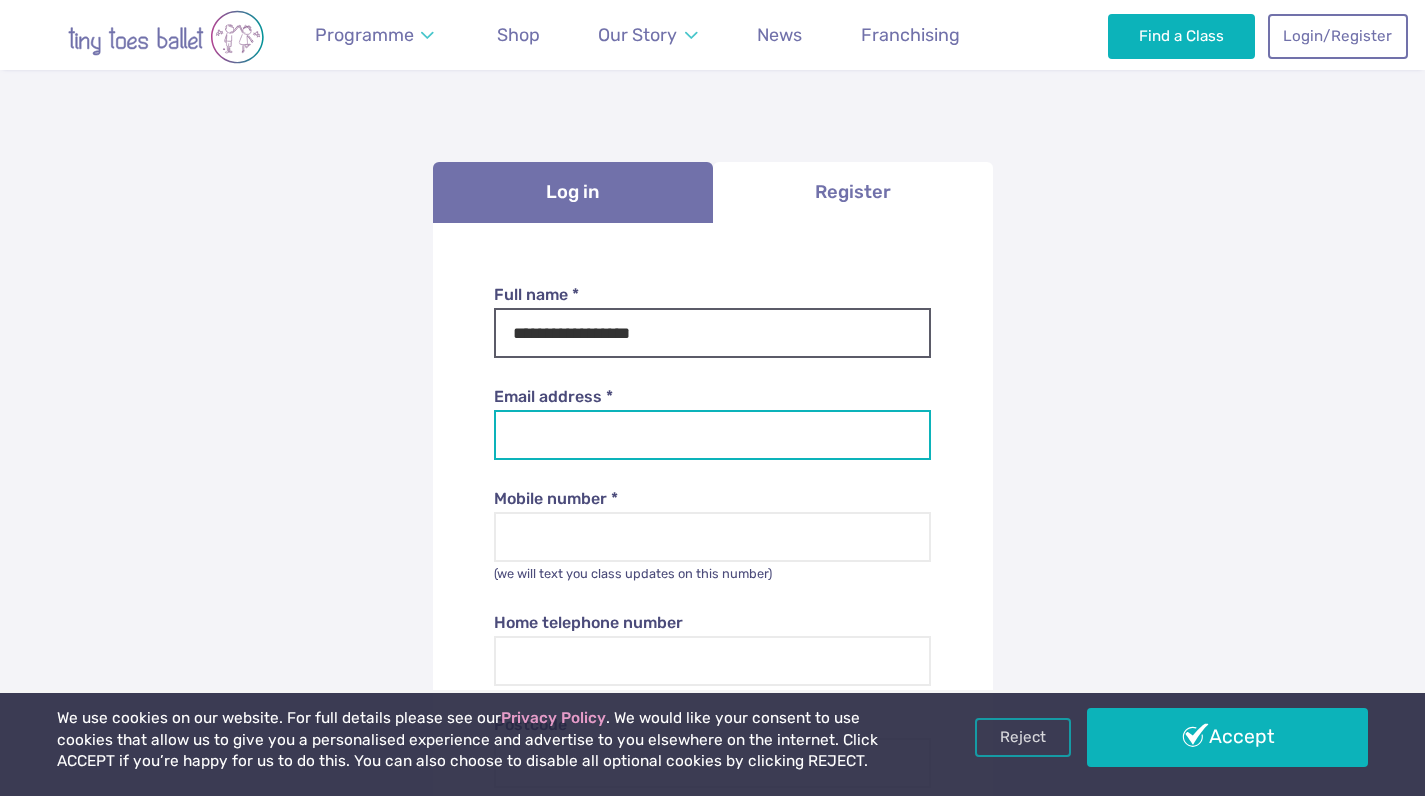 type on "**********" 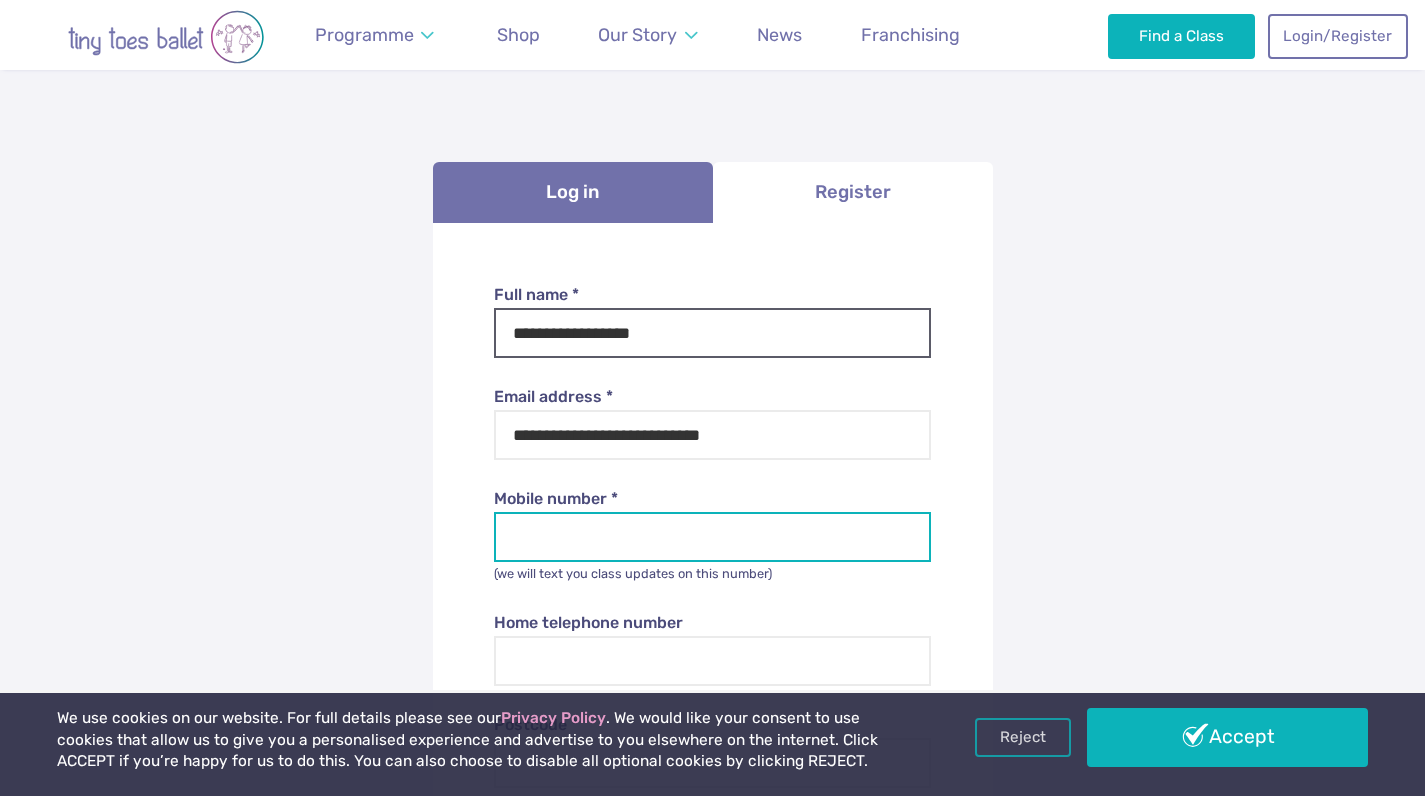 type on "**********" 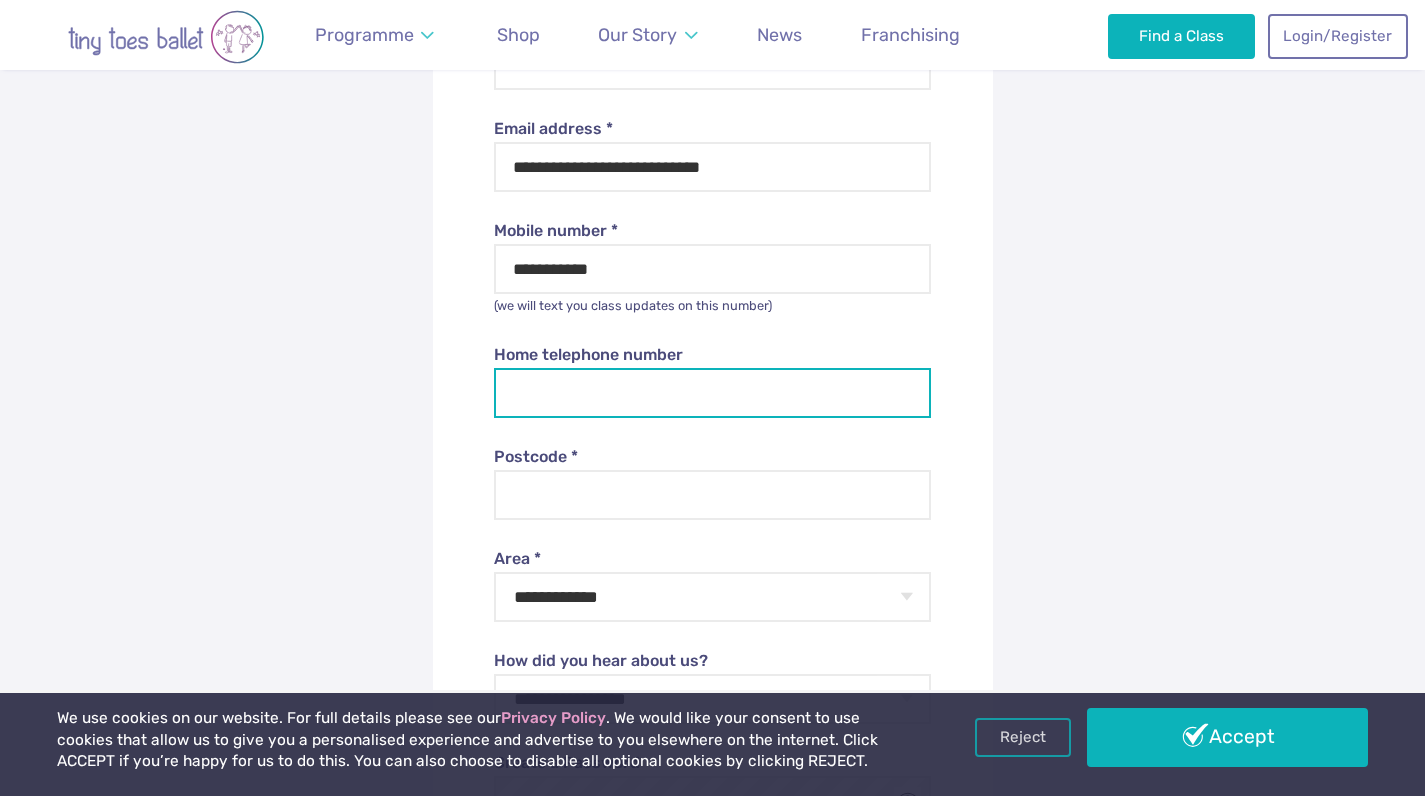 scroll, scrollTop: 498, scrollLeft: 0, axis: vertical 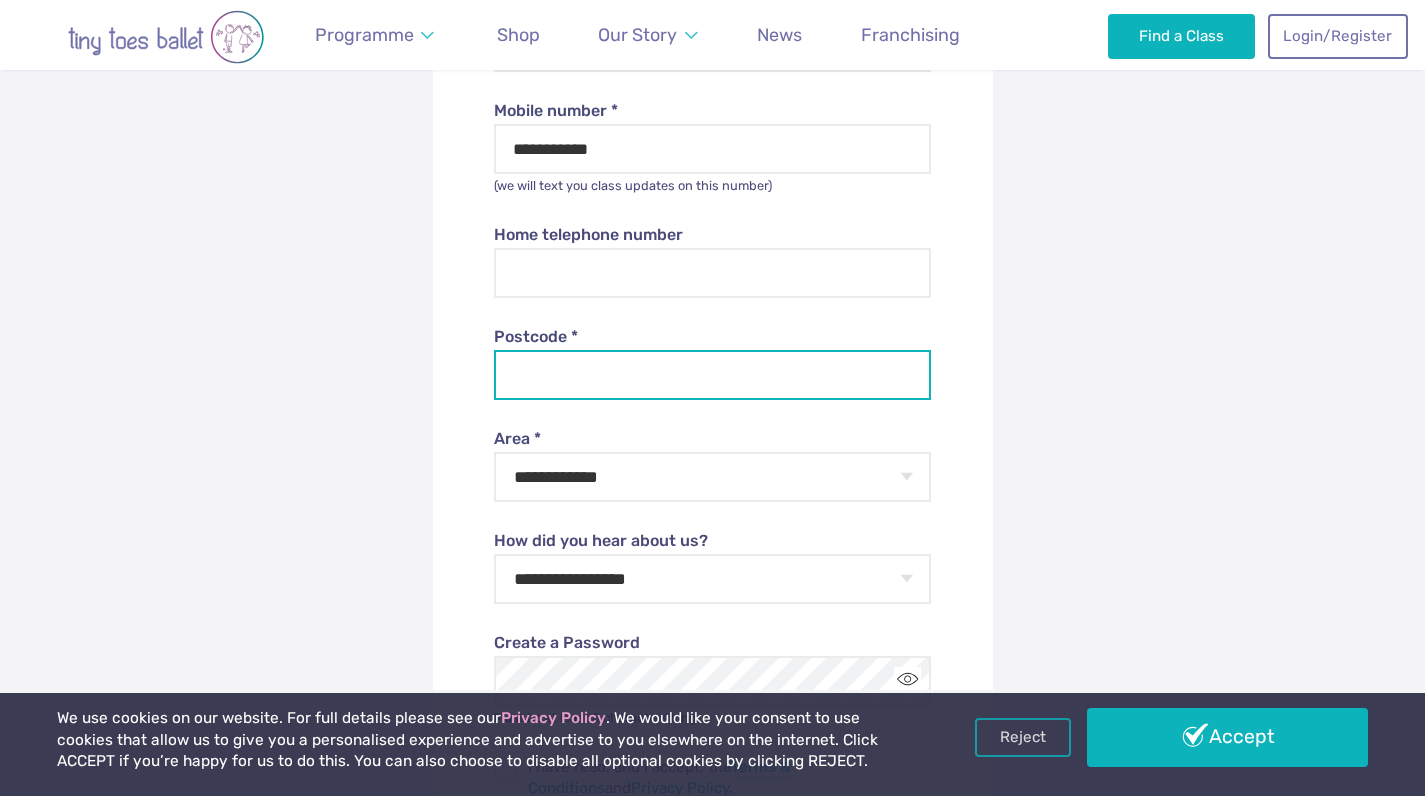 type on "*******" 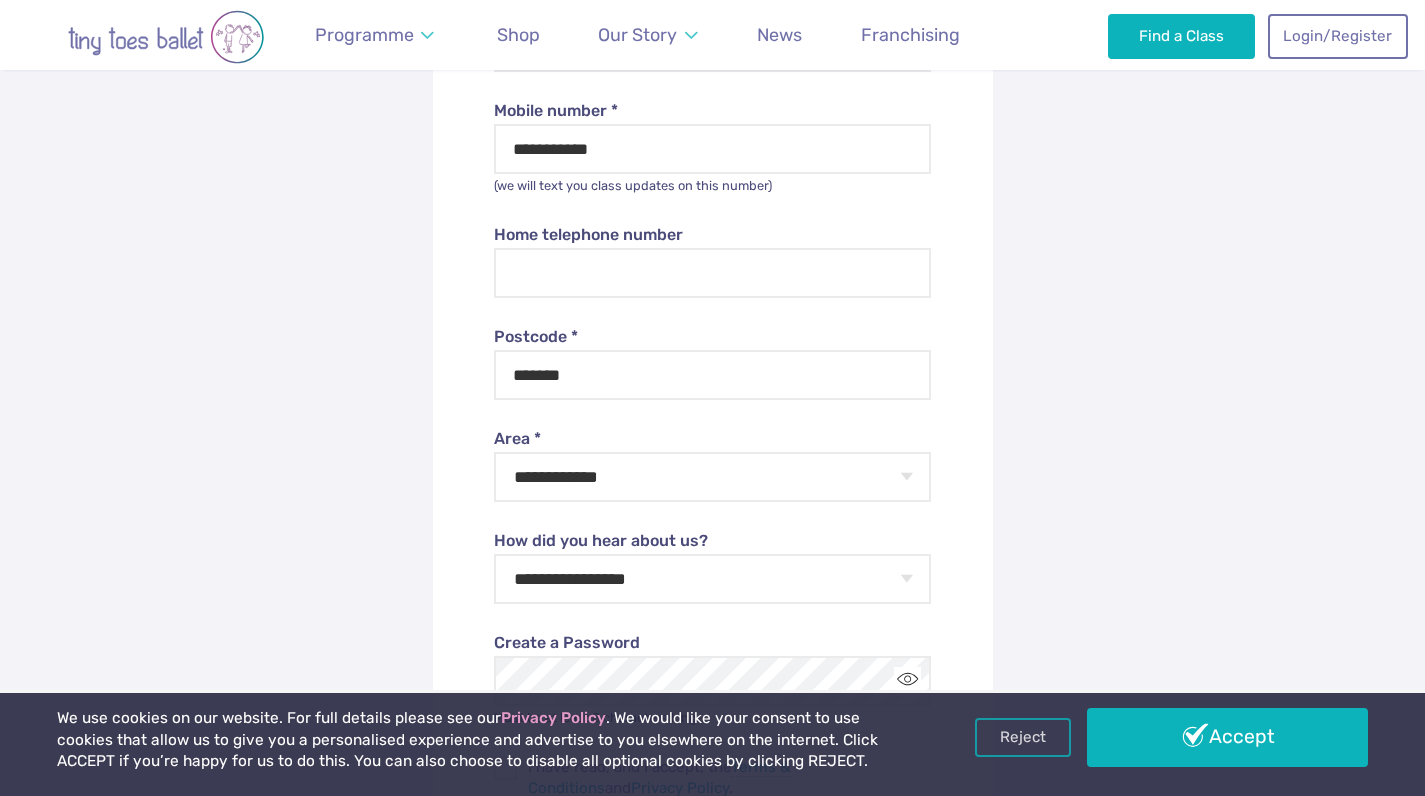 scroll, scrollTop: 550, scrollLeft: 0, axis: vertical 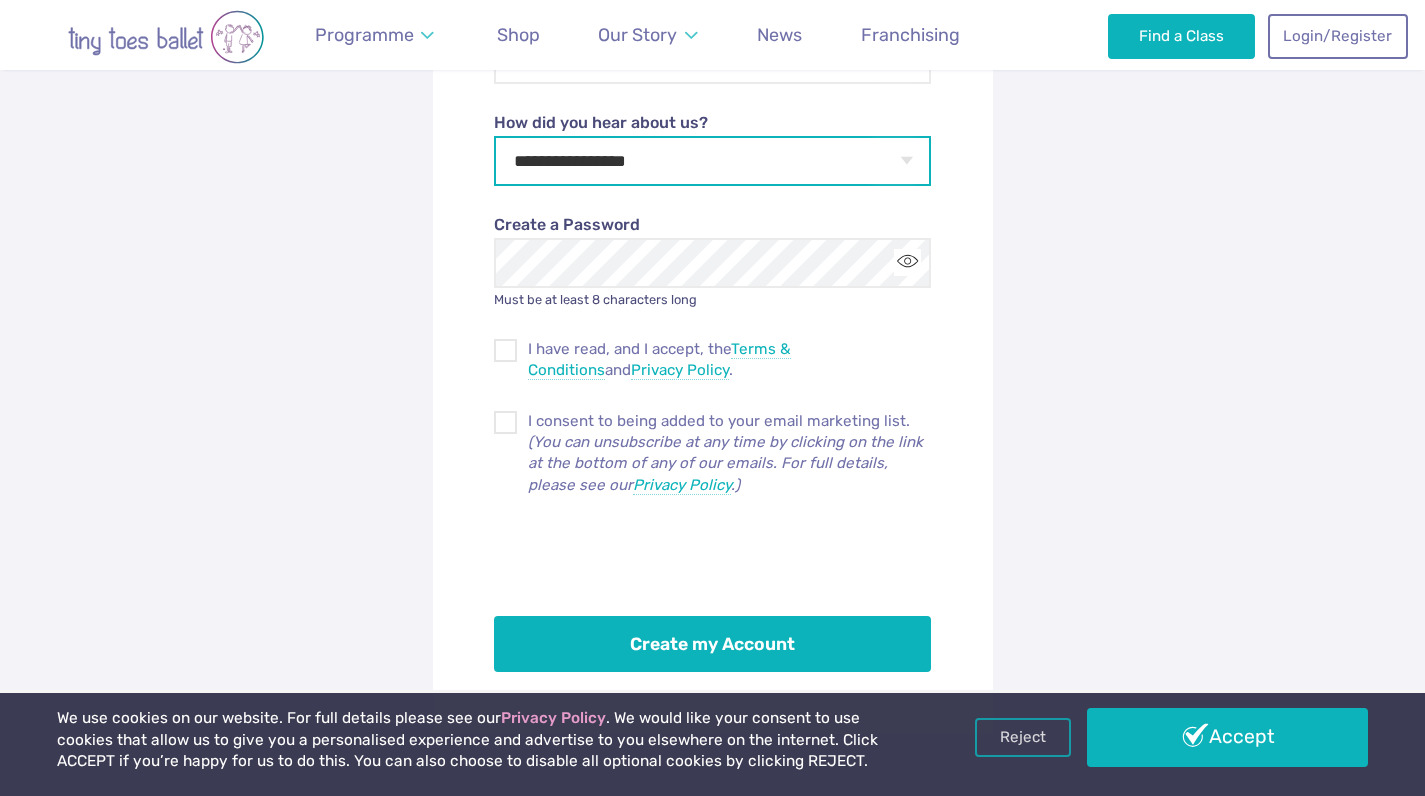 select on "**********" 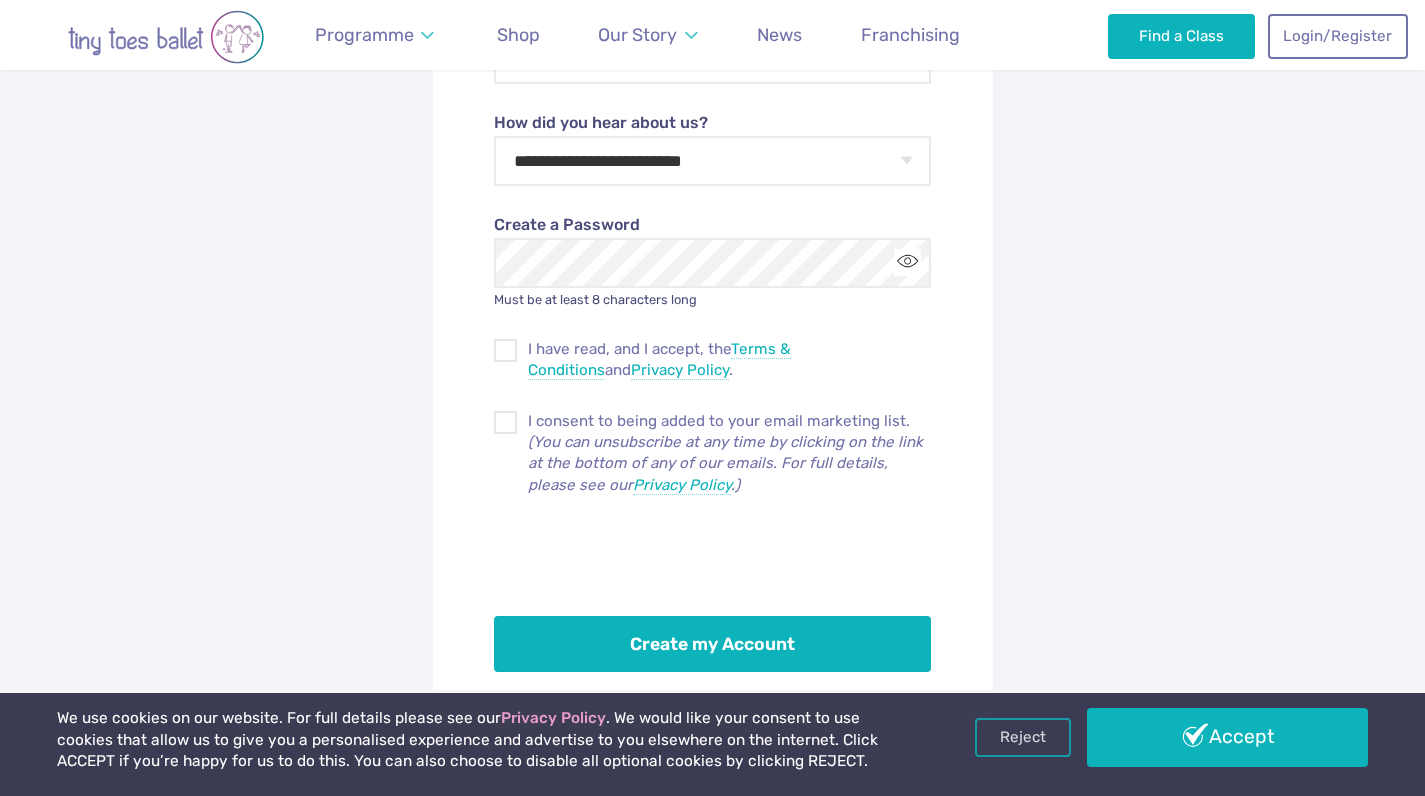 click on "**********" at bounding box center [712, 78] 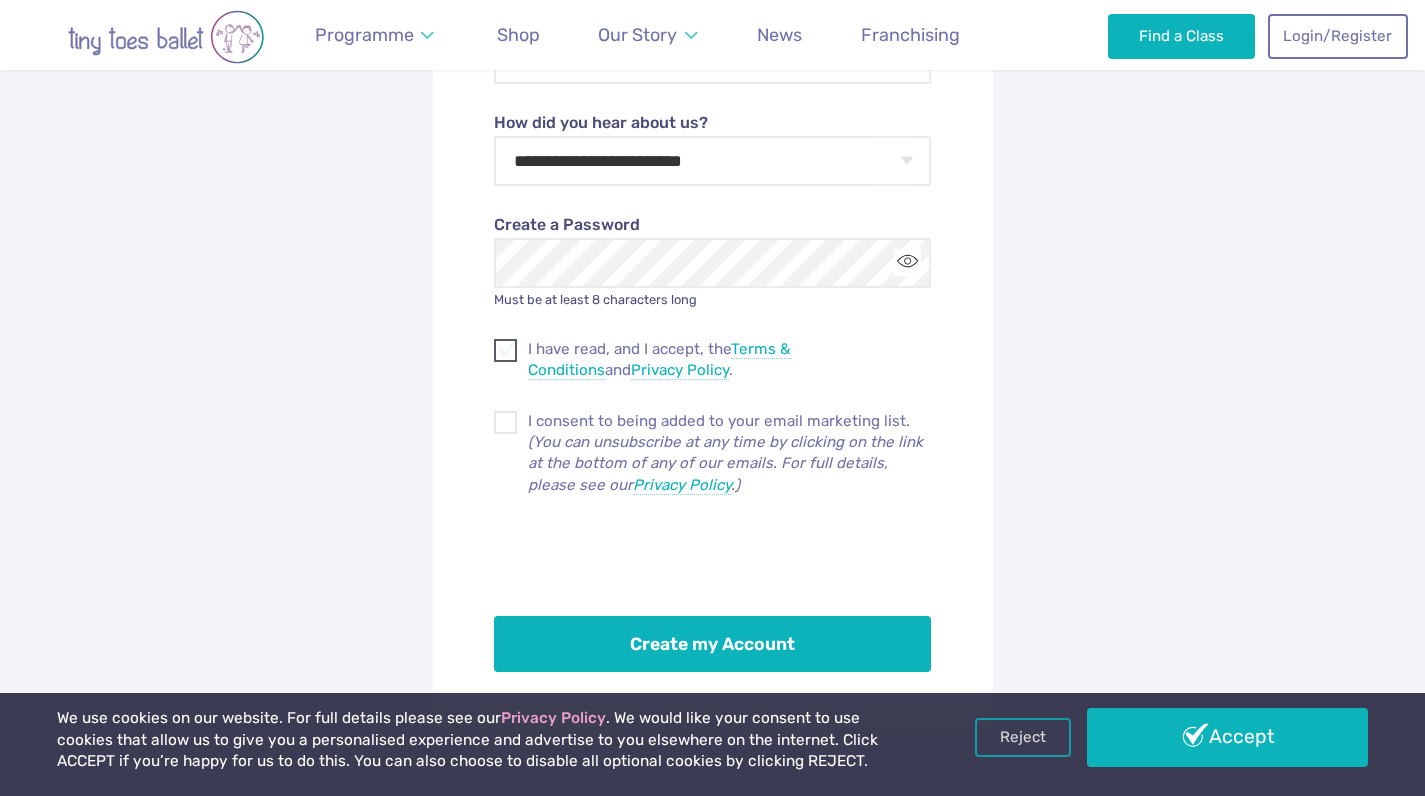 click at bounding box center (506, 354) 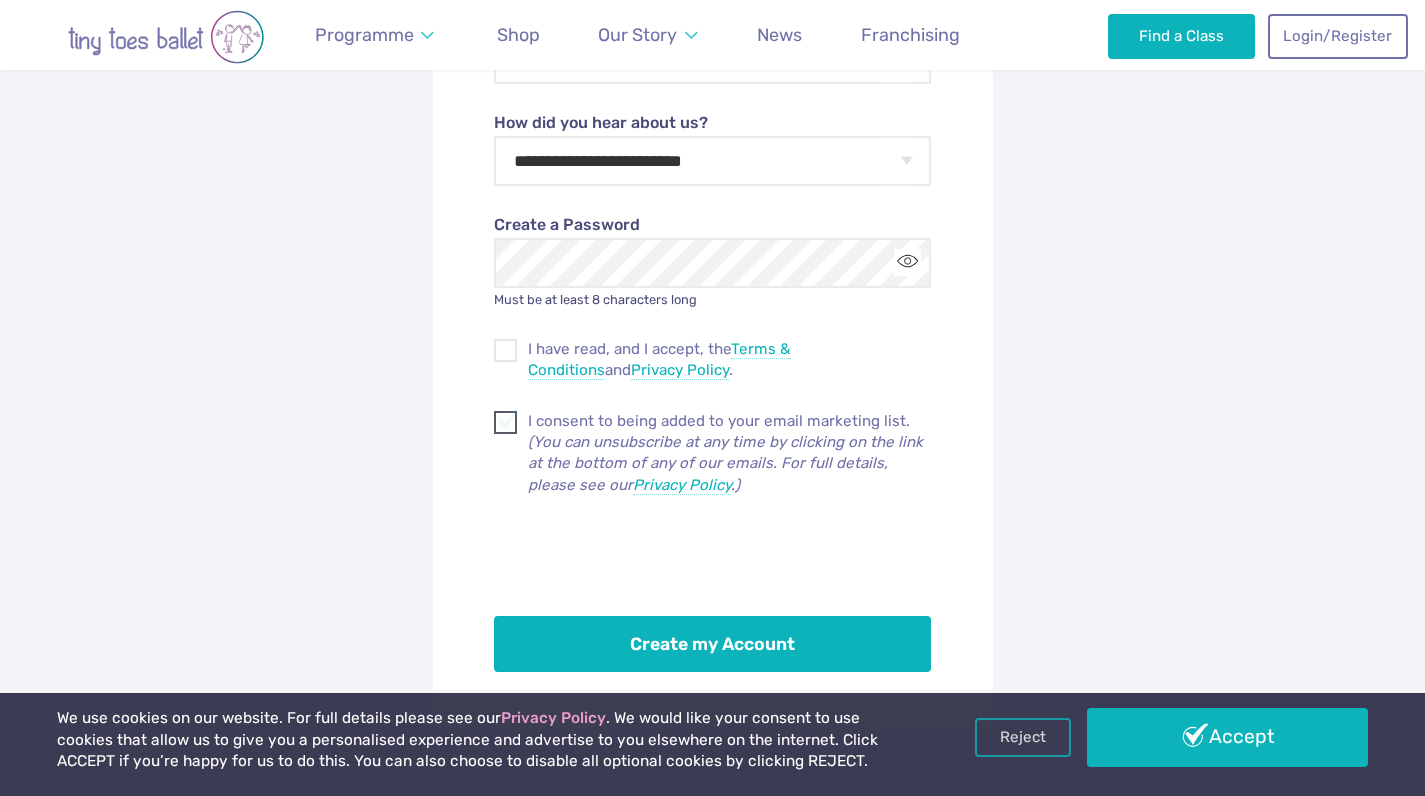 click at bounding box center (506, 426) 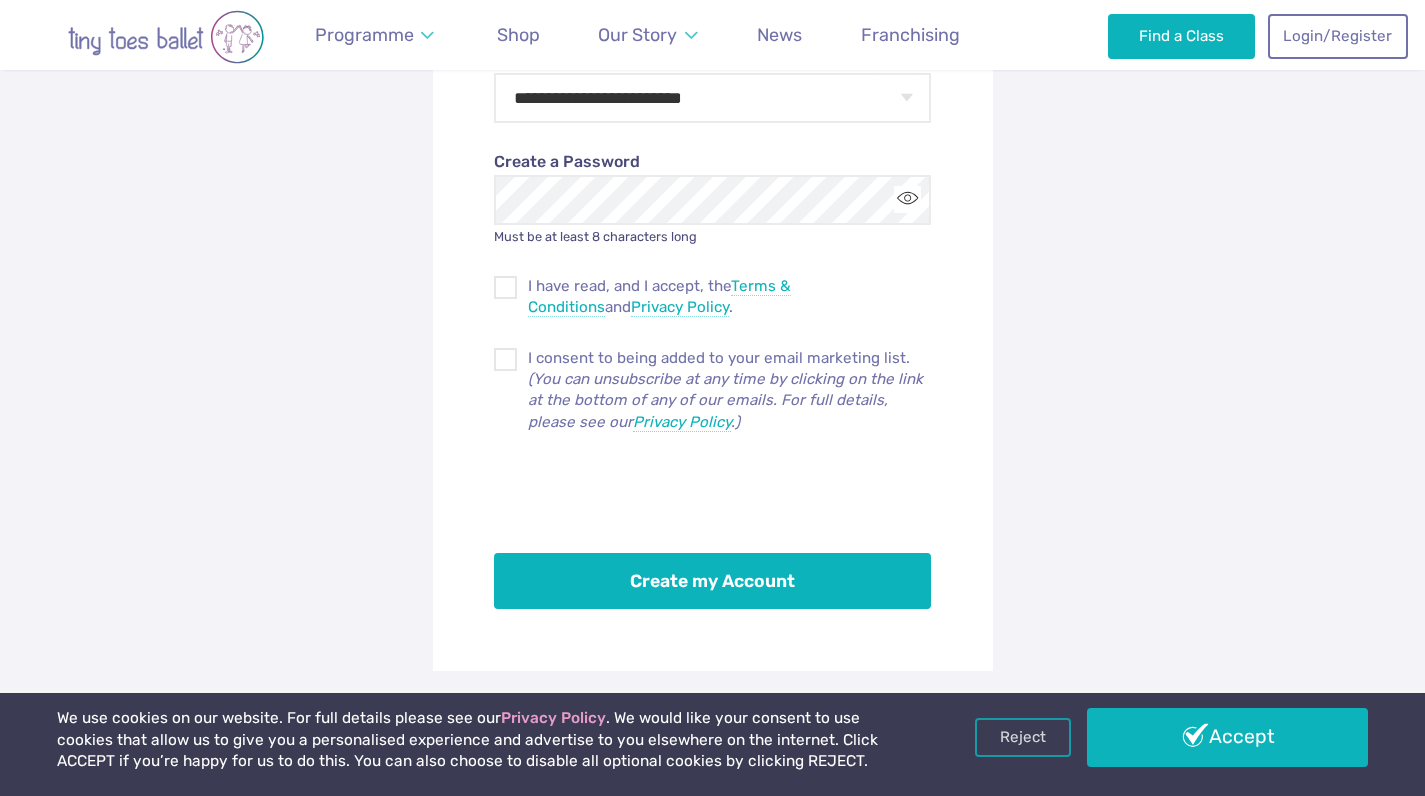 scroll, scrollTop: 983, scrollLeft: 0, axis: vertical 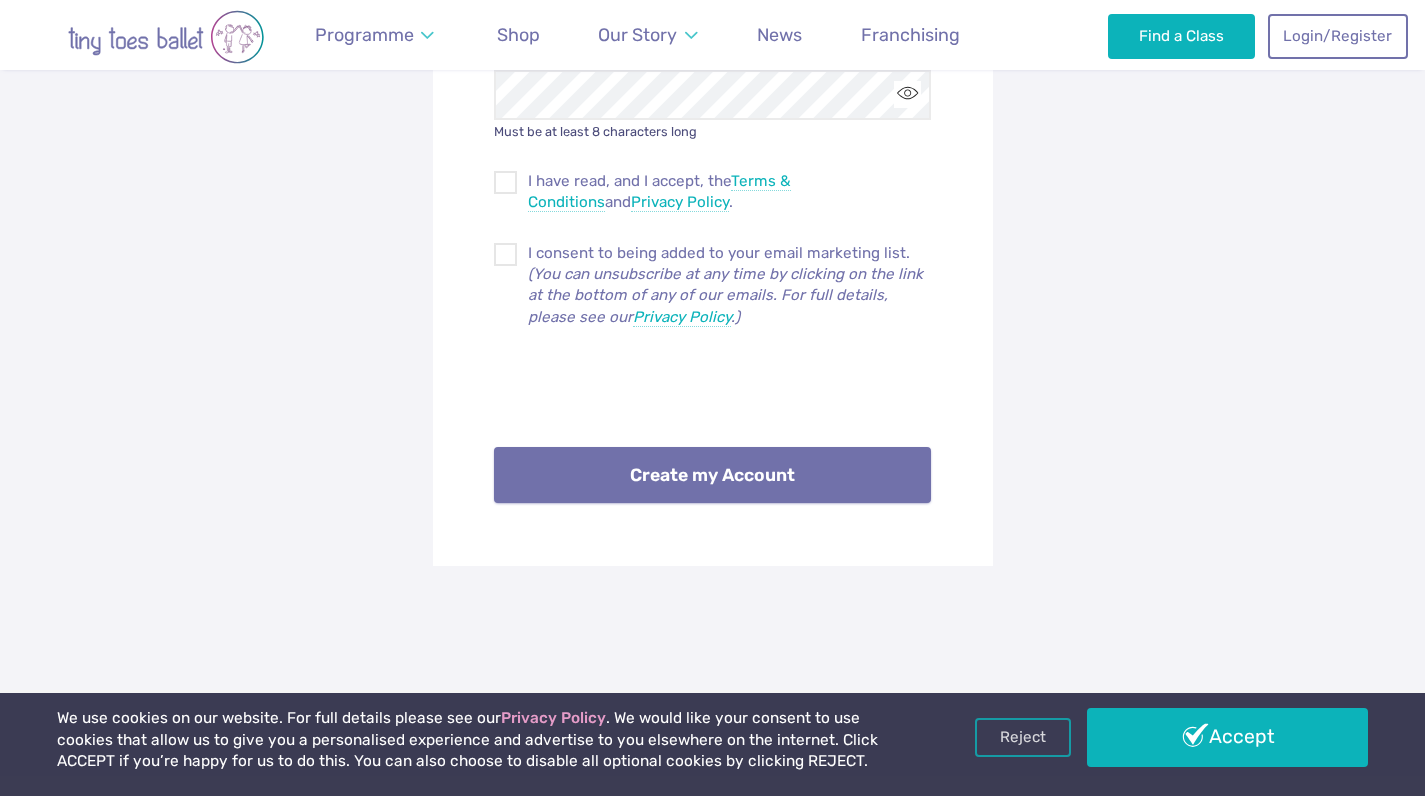 click on "Create my Account" at bounding box center (712, 475) 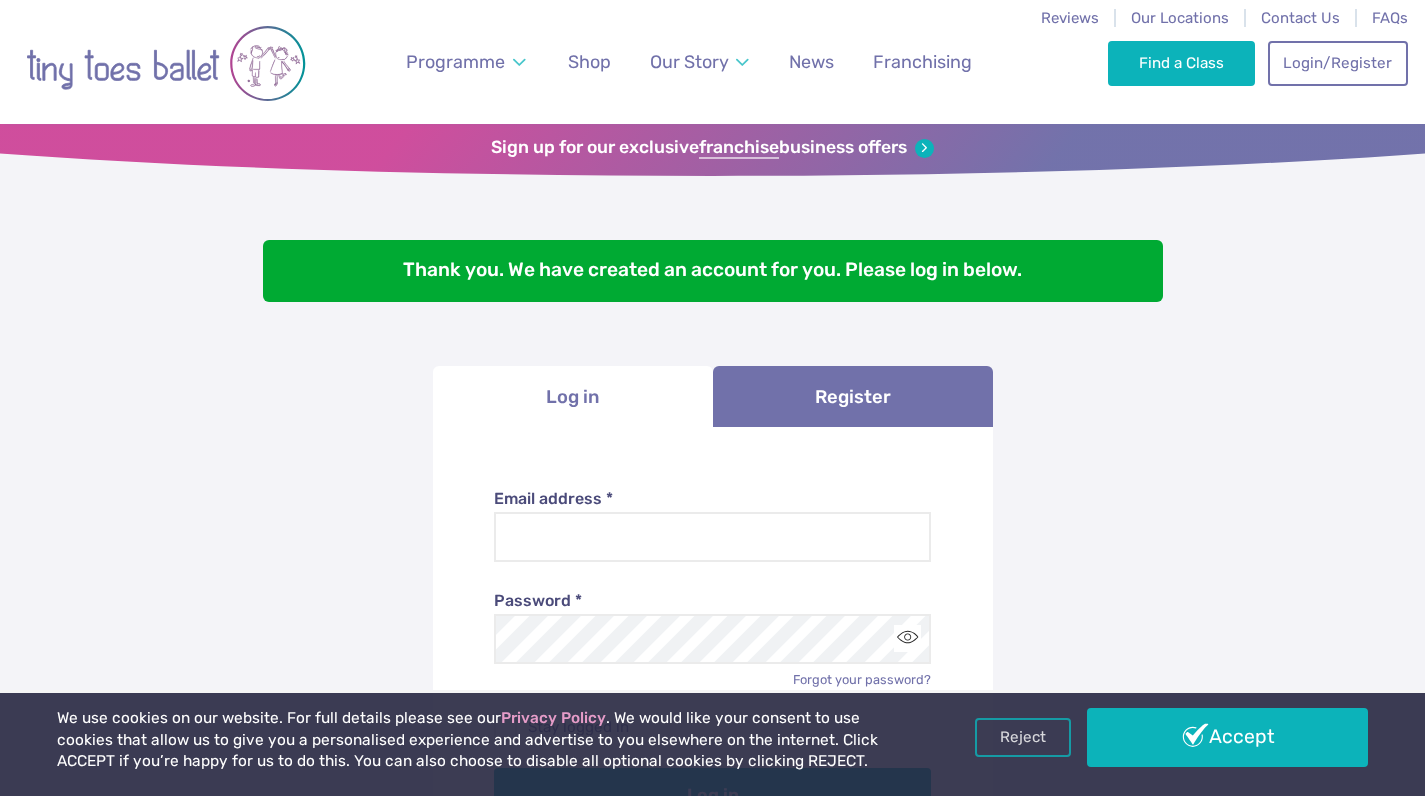 scroll, scrollTop: 0, scrollLeft: 0, axis: both 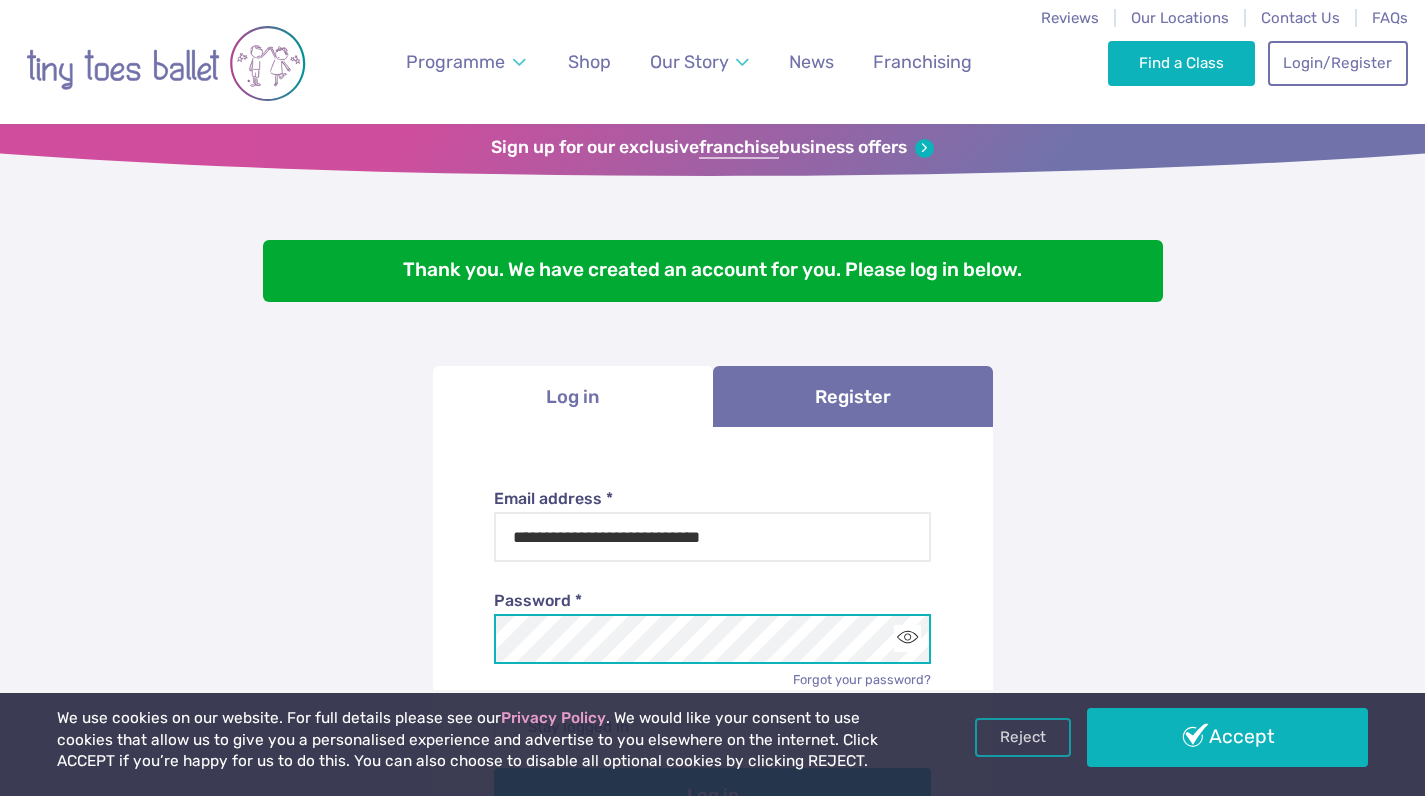 click on "Log in" at bounding box center (712, 796) 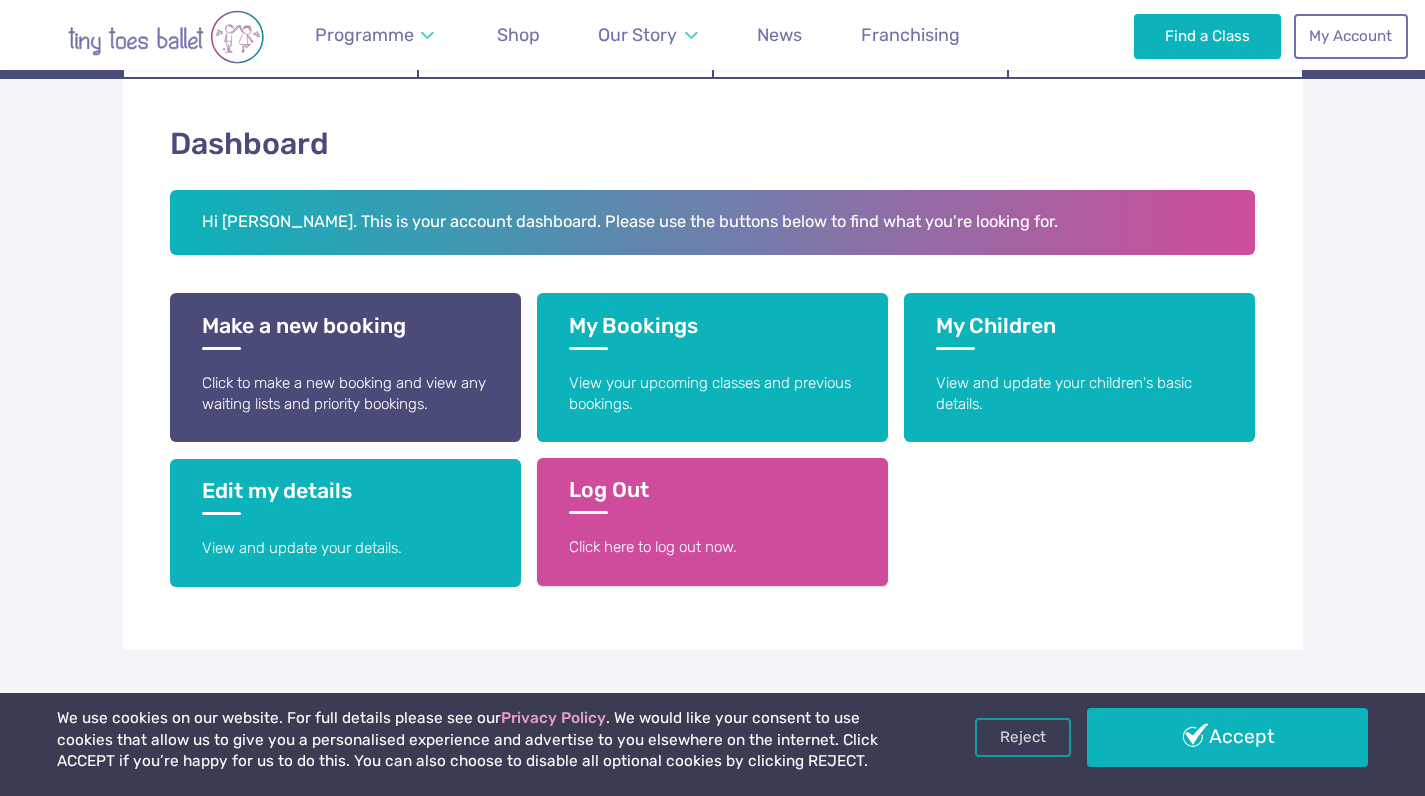 scroll, scrollTop: 277, scrollLeft: 0, axis: vertical 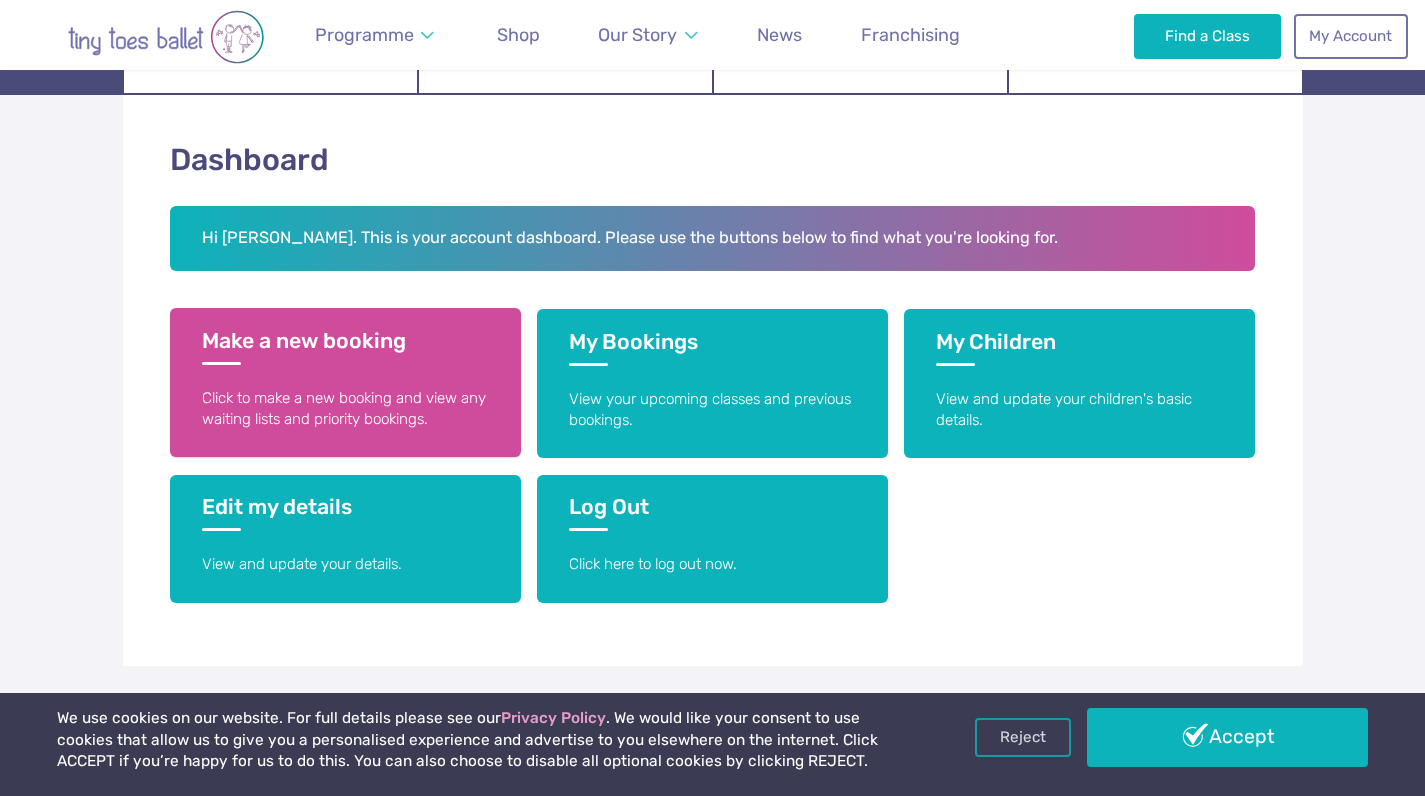 click on "Click to make a new booking and view any waiting lists and priority bookings." at bounding box center (345, 409) 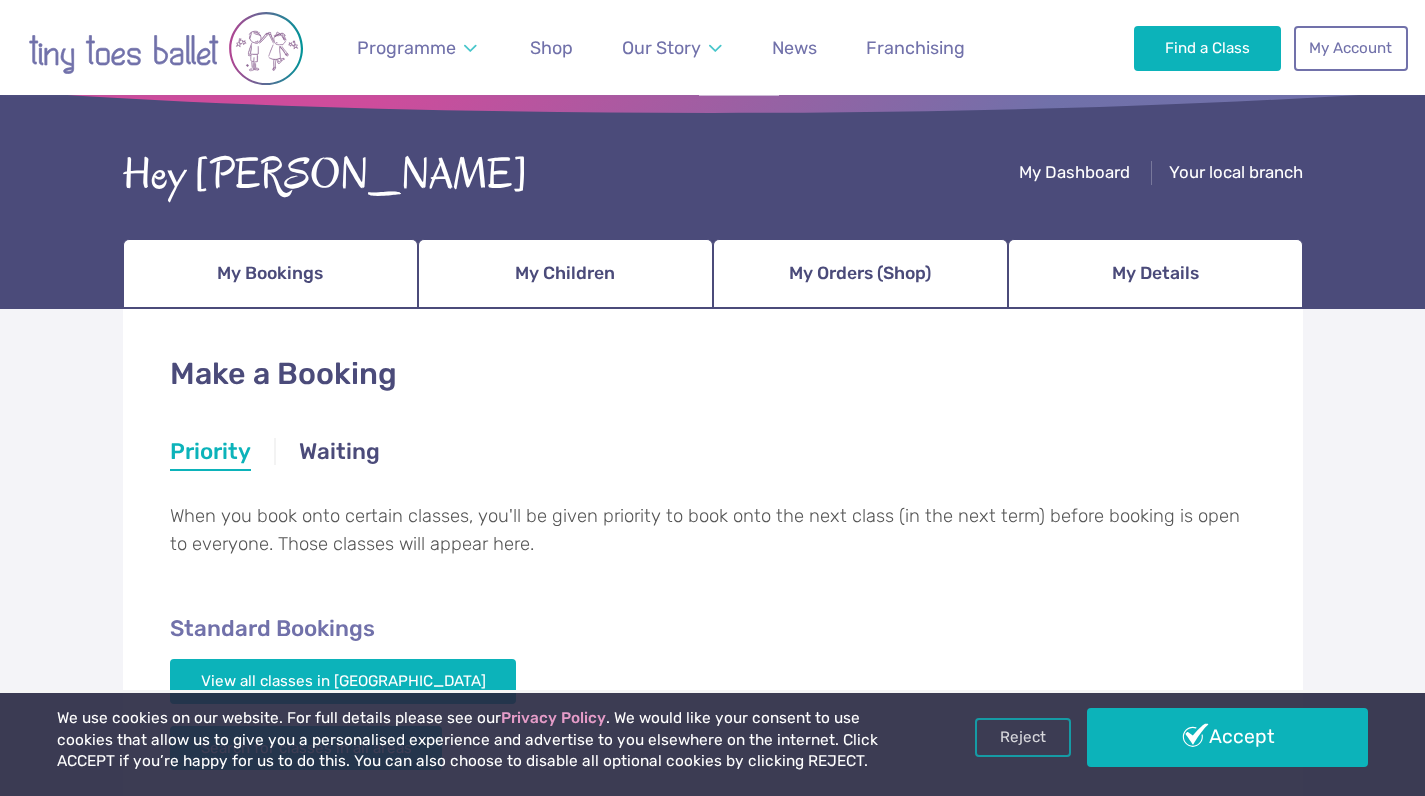 scroll, scrollTop: 64, scrollLeft: 0, axis: vertical 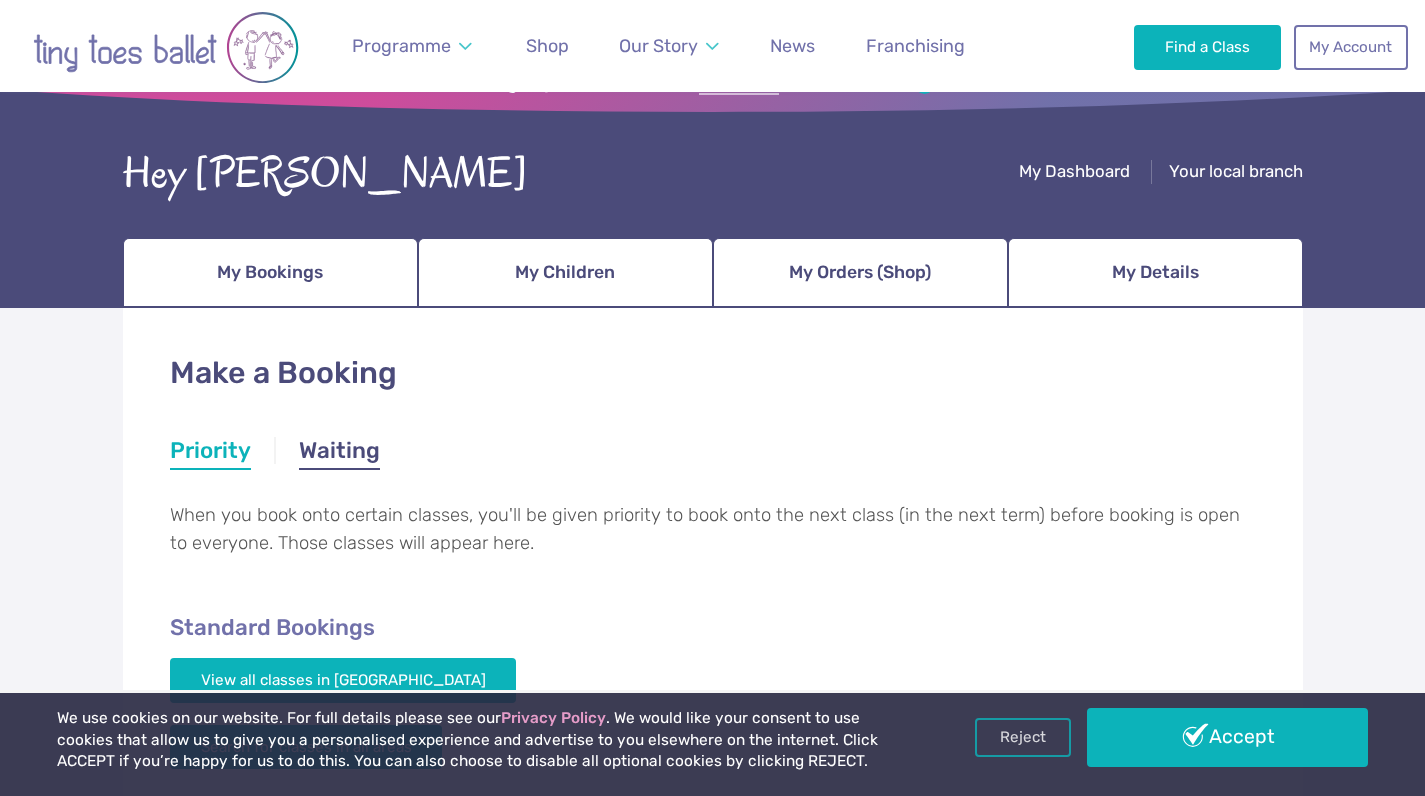 click on "Waiting" at bounding box center (339, 453) 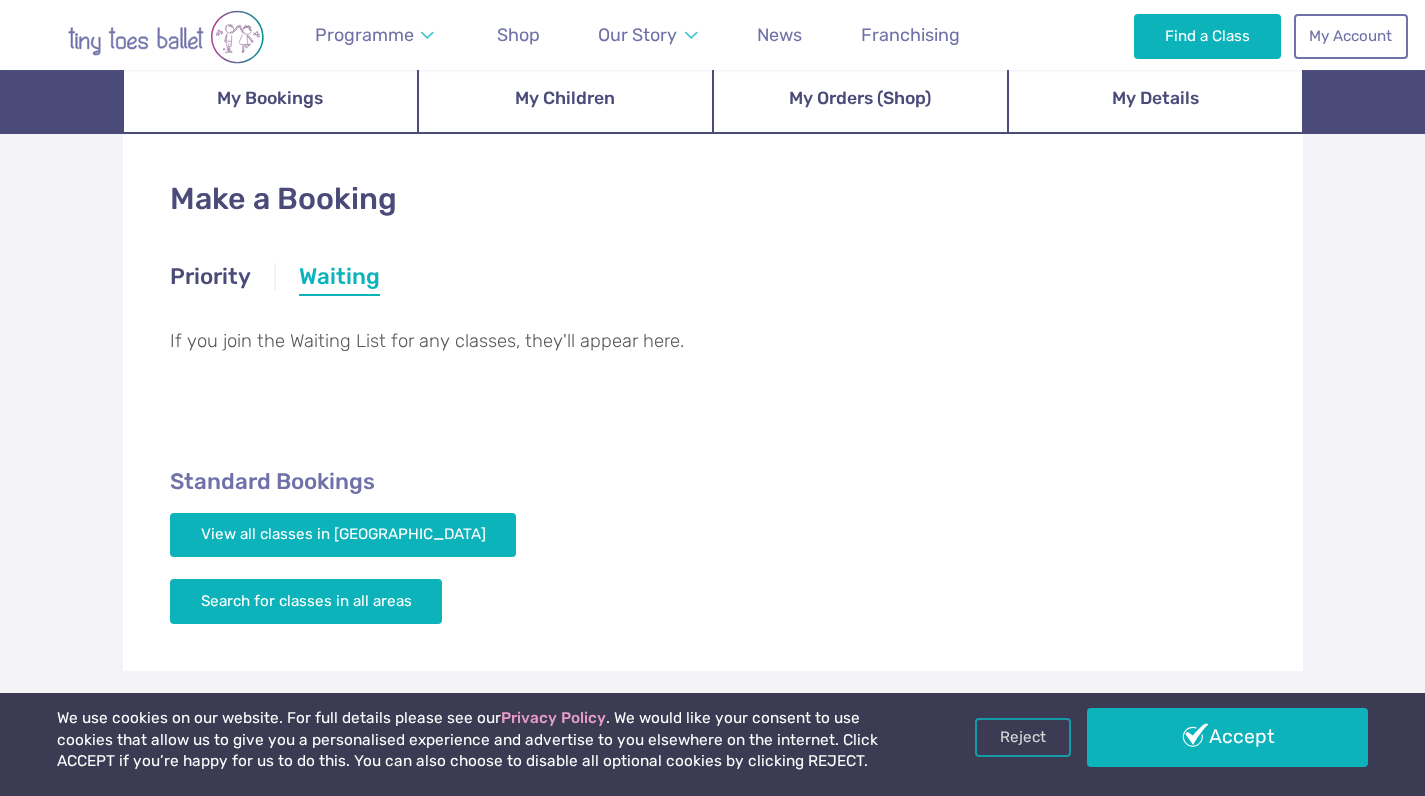 scroll, scrollTop: 281, scrollLeft: 0, axis: vertical 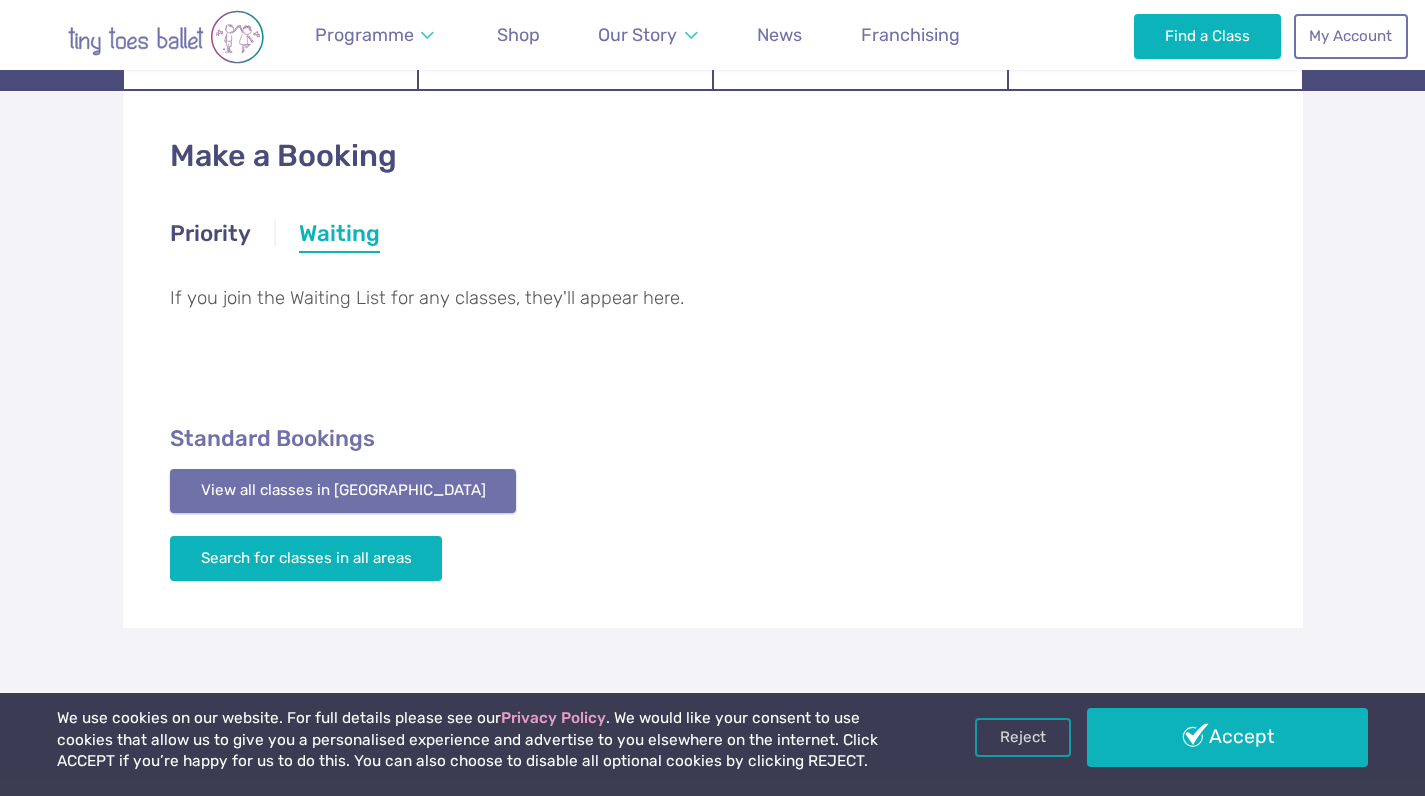 click on "View all classes in Warwickshire" at bounding box center (343, 491) 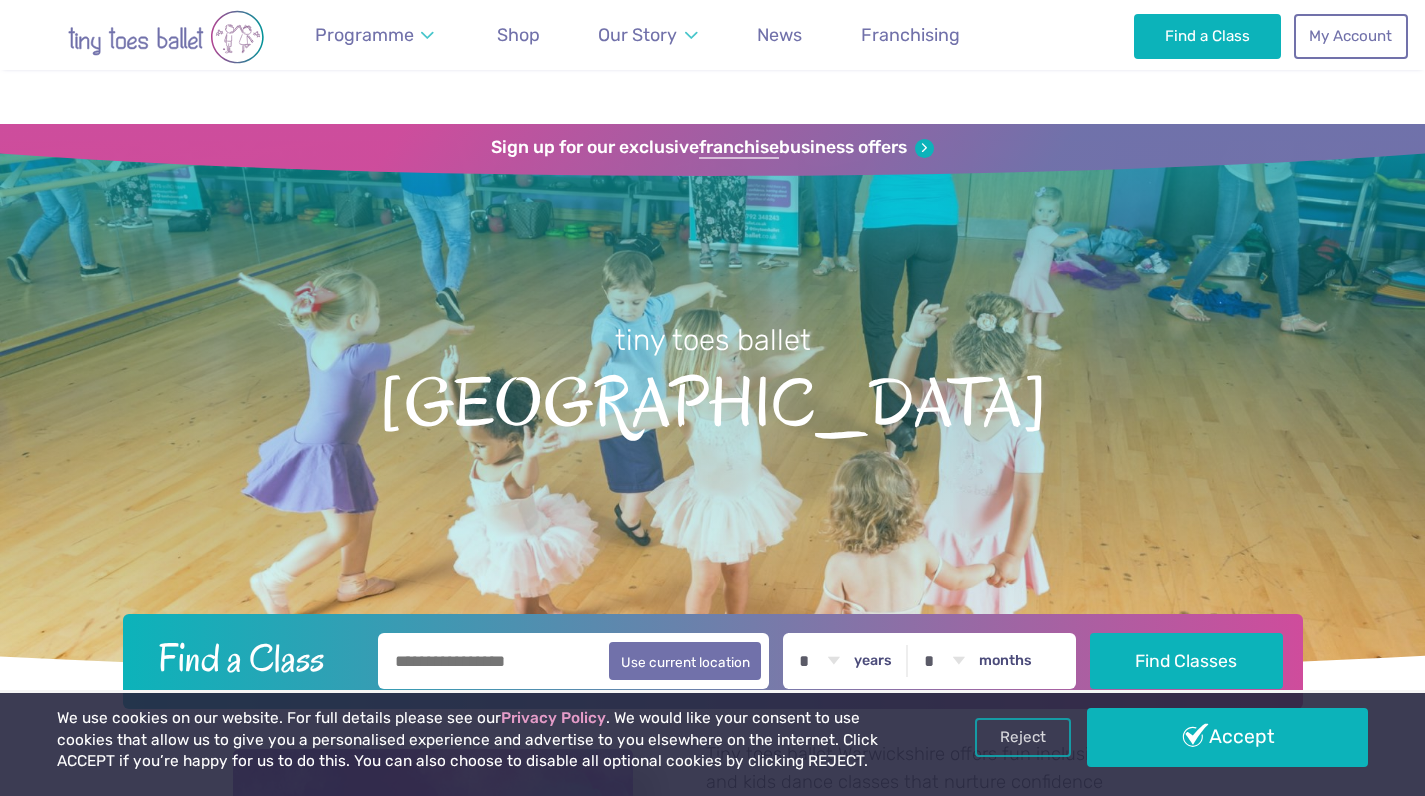 scroll, scrollTop: 2949, scrollLeft: 0, axis: vertical 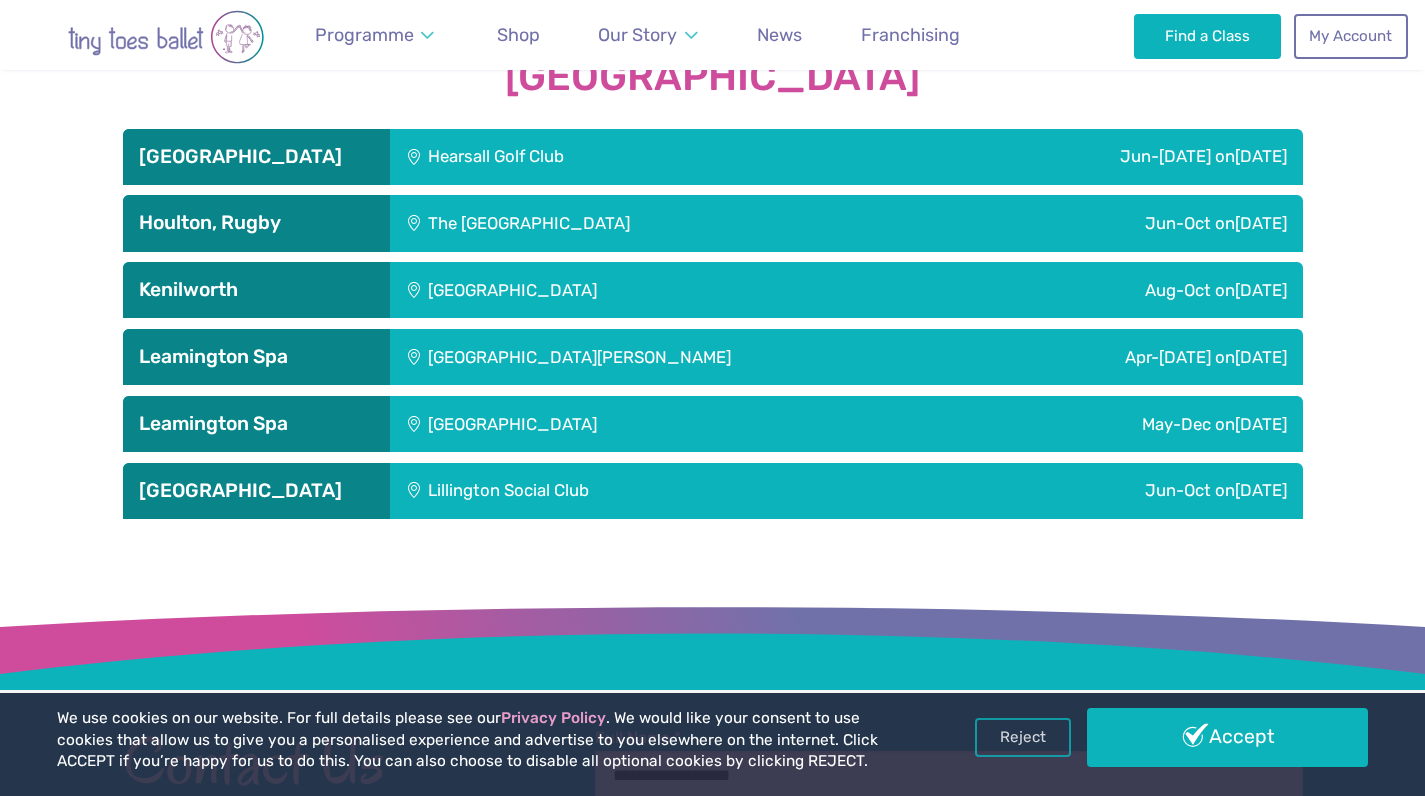 click on "Hearsall Golf Club" at bounding box center (613, 157) 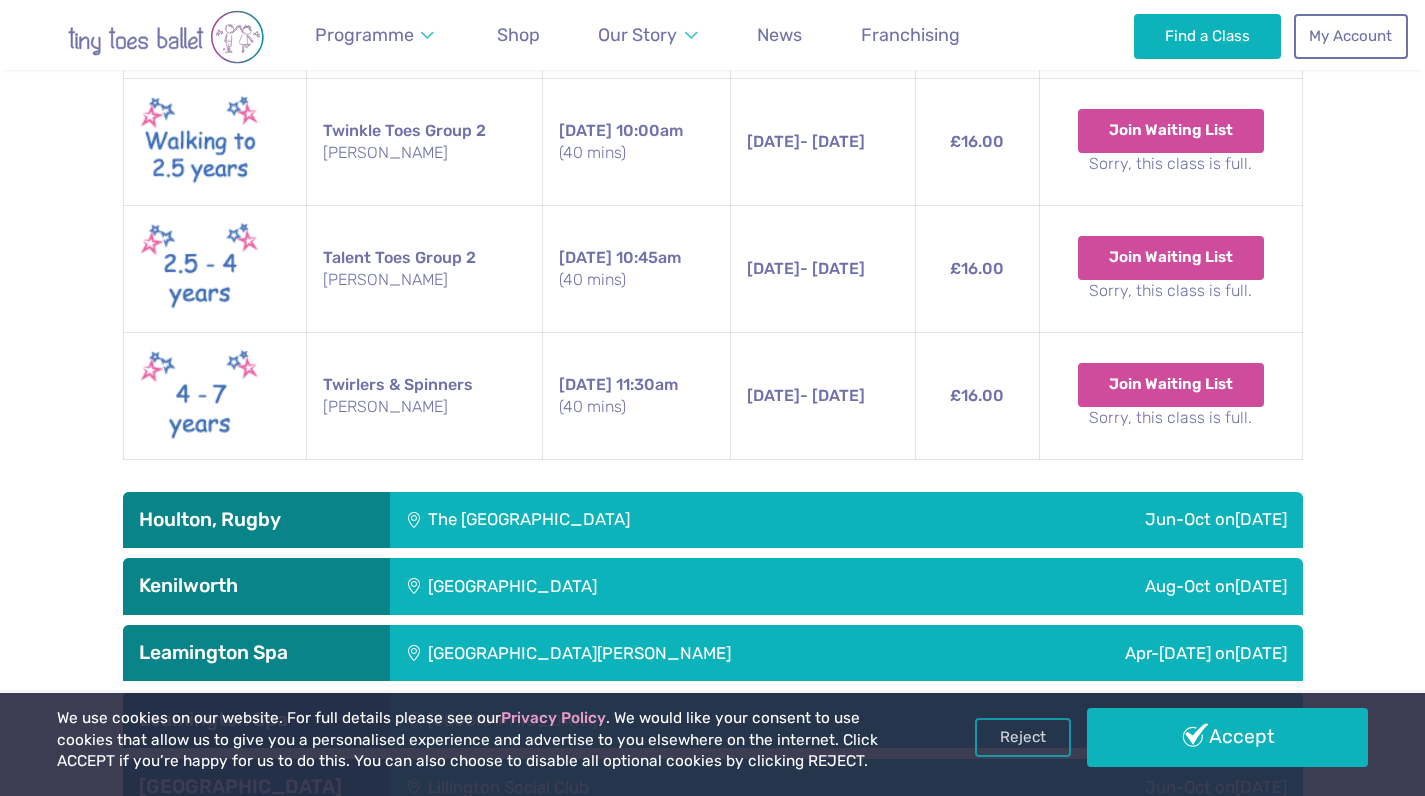 scroll, scrollTop: 3480, scrollLeft: 0, axis: vertical 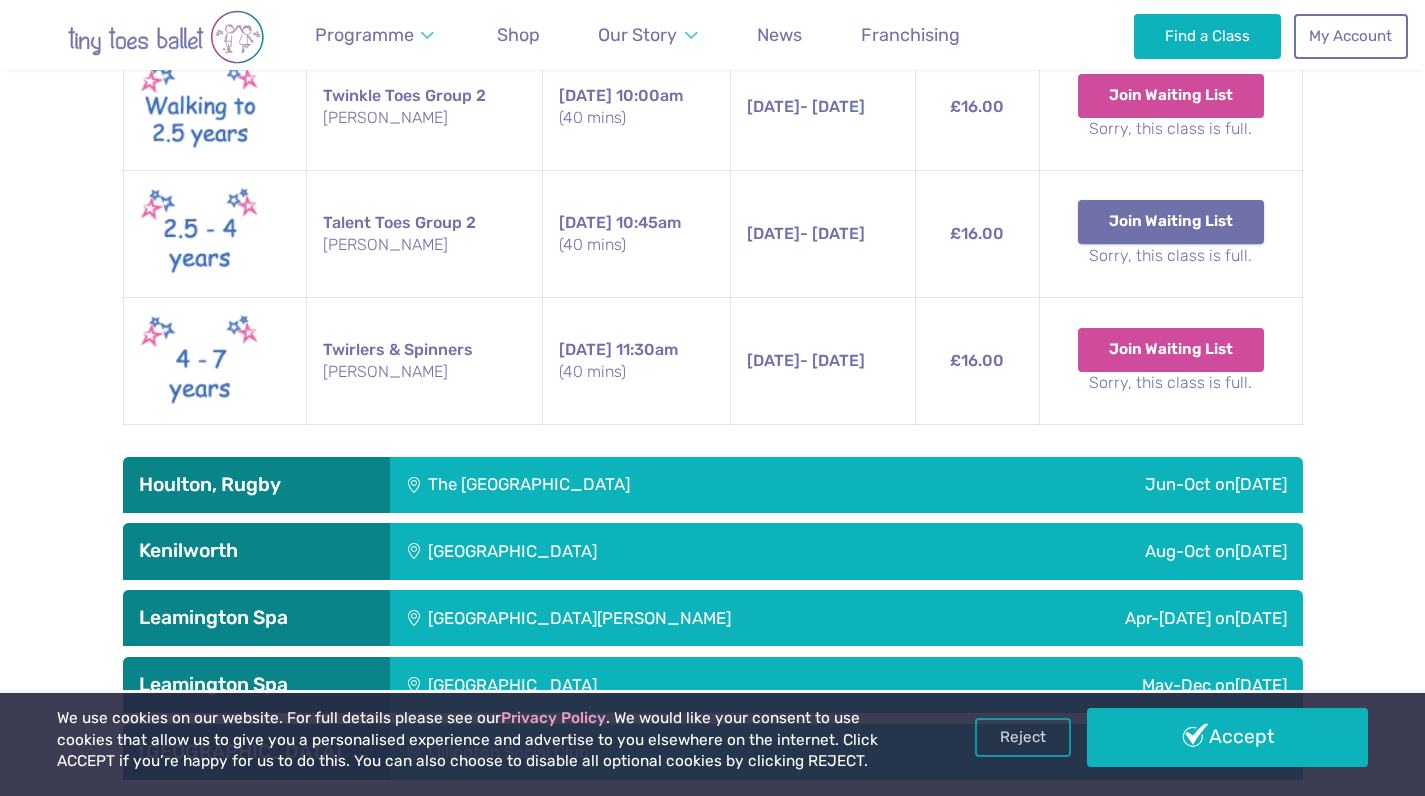 click on "Join Waiting List" at bounding box center (1171, 222) 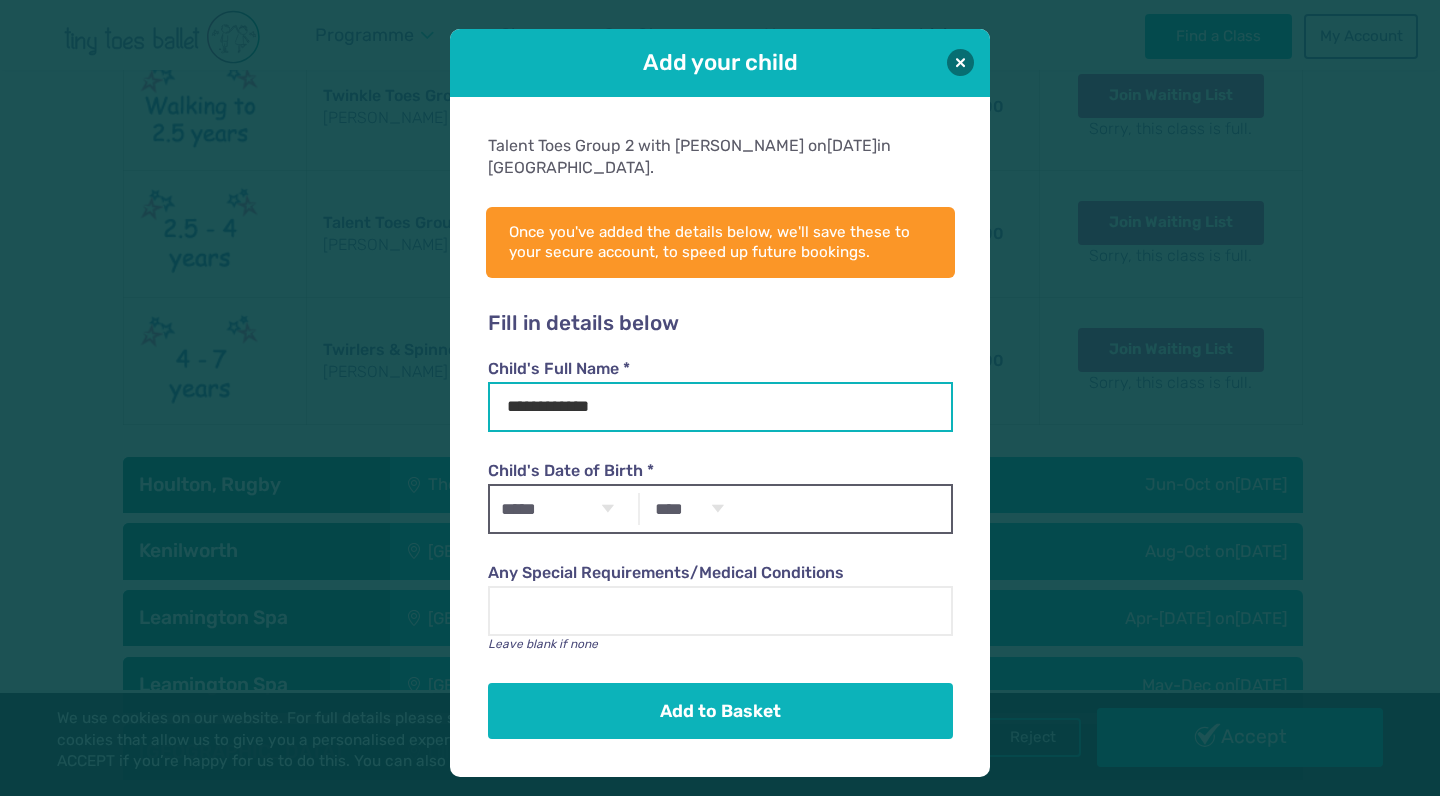 type on "**********" 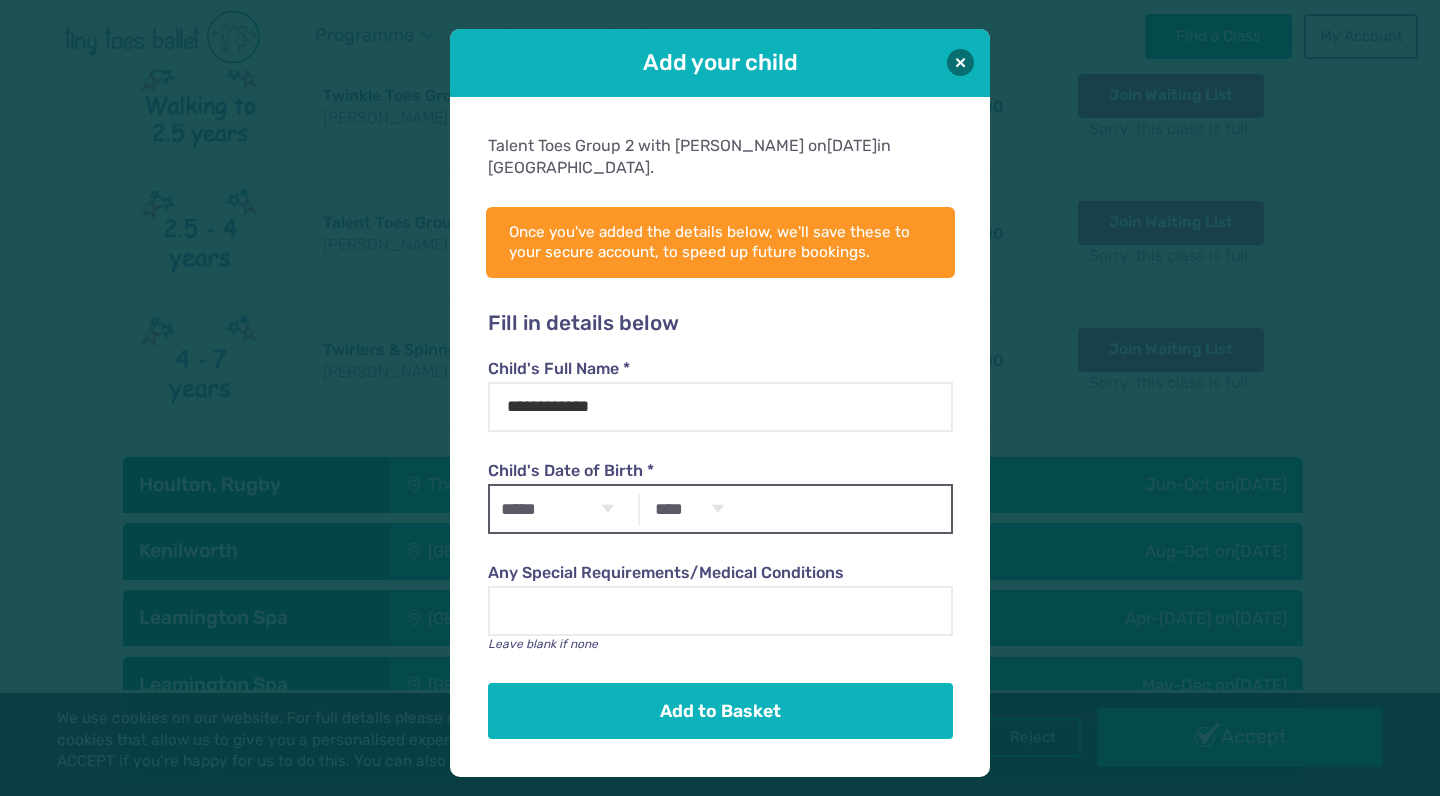 select on "*" 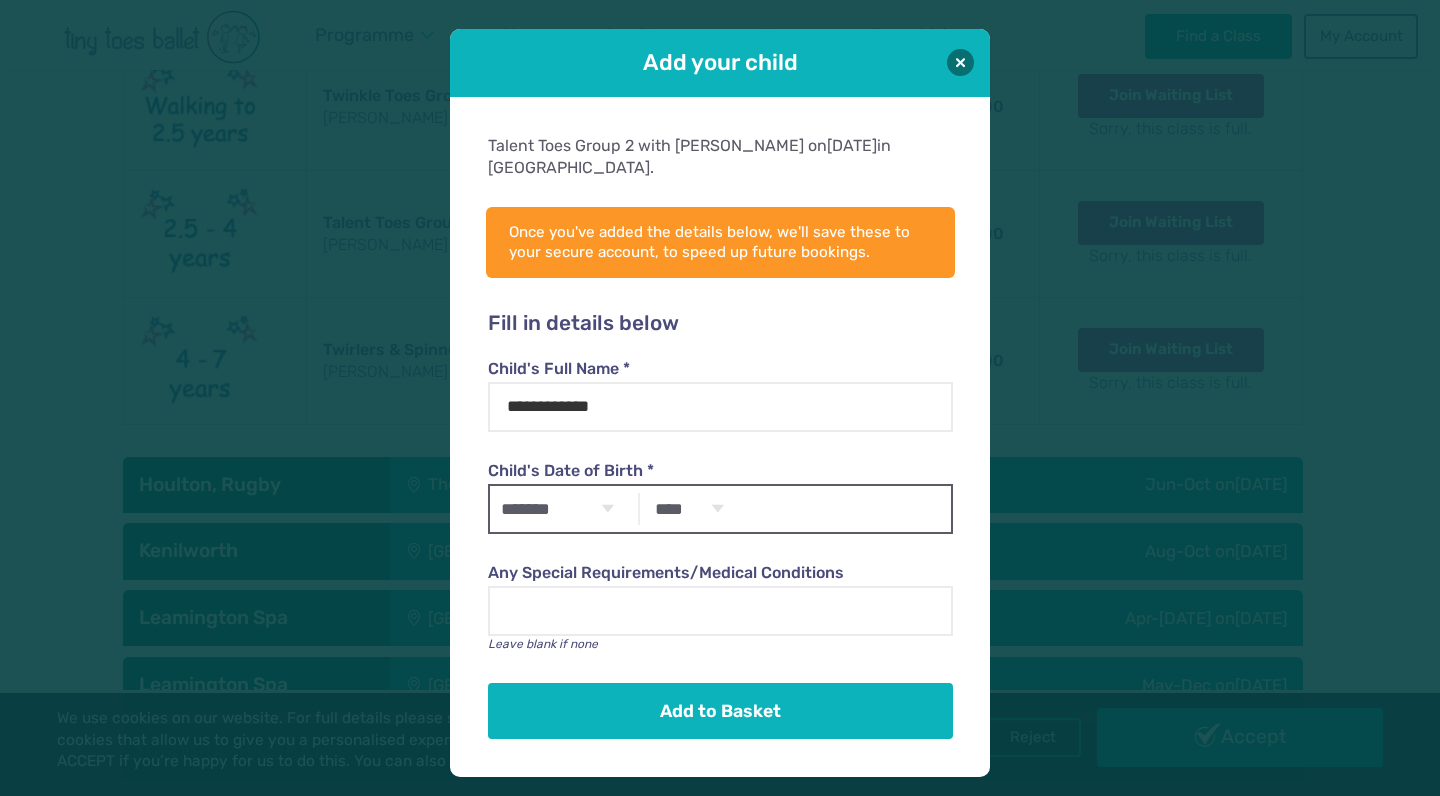 select on "****" 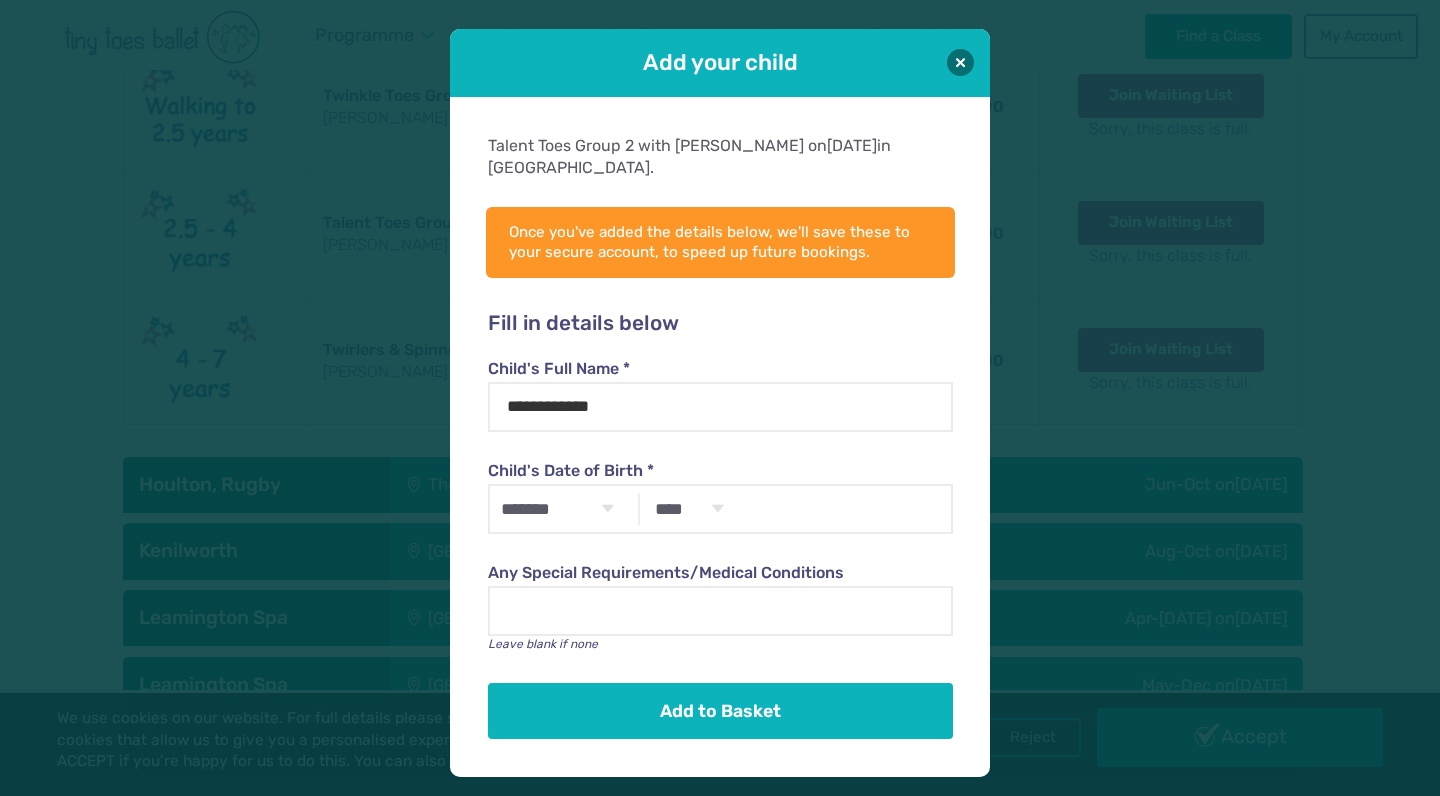 click on "**********" at bounding box center [720, 437] 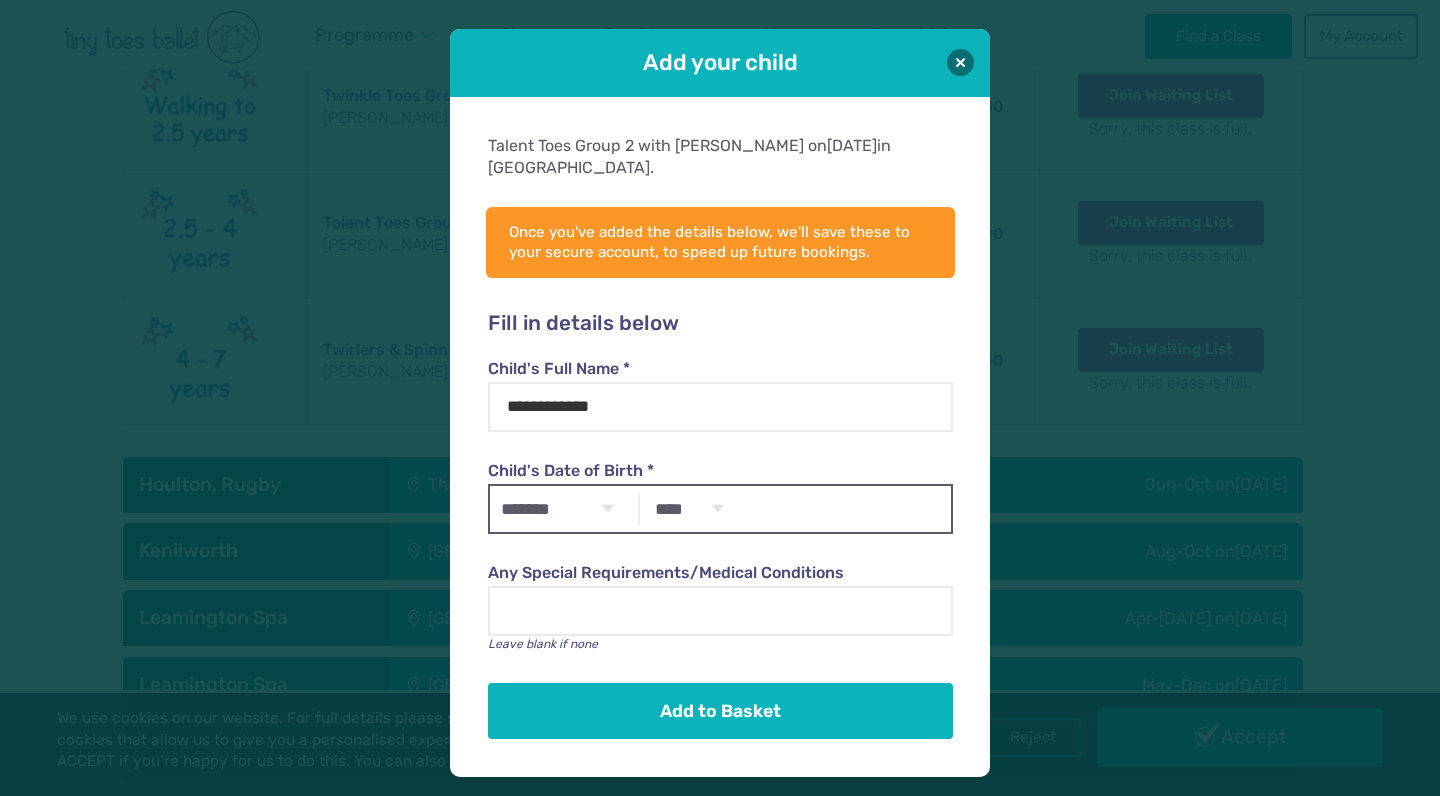 click on "***** ******* ******** ***** ***** *** **** **** ****** ********* ******* ******** ********
**** **** **** **** **** **** **** **** **** **** **** **** **** **** **** **** **** **** **** **** **** **** **** **** **** **** **** **** **** **** **** **** **** **** **** **** **** **** **** **** **** **** **** **** **** **** **** **** **** **** **** **** **** **** **** **** **** **** **** **** **** **** **** **** **** **** **** **** **** **** **** **** **** **** **** **** **** **** **** **** **** **** **** **** **** **** **** **** **** **** **** **** **** **** **** **** **** **** **** **** **** **** **** **** **** **** **** **** **** **** **** **** **** **** **** **** **** **** **** **** **** **** **** **** **** **** ****" at bounding box center [720, 509] 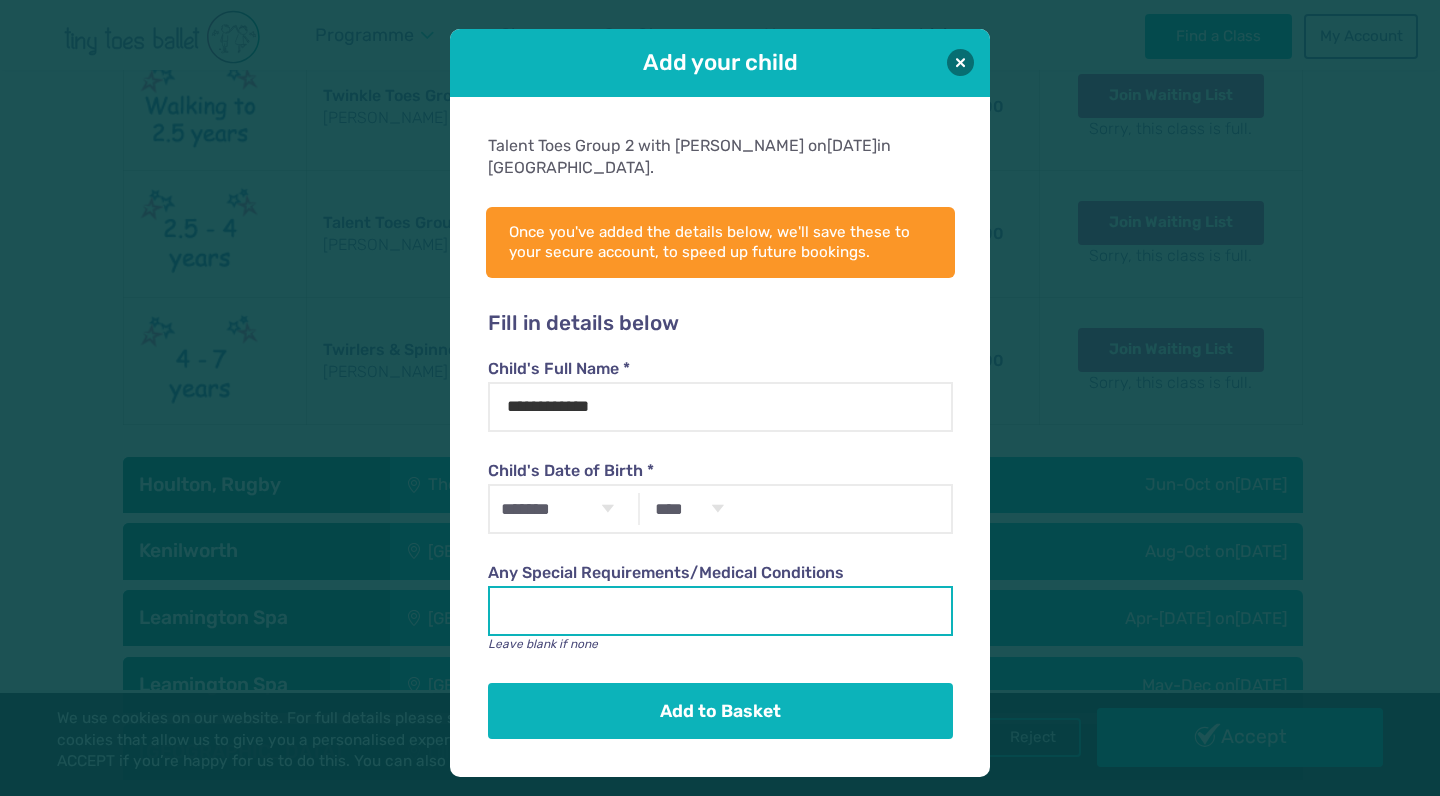 click on "Any Special Requirements/Medical Conditions" at bounding box center [720, 611] 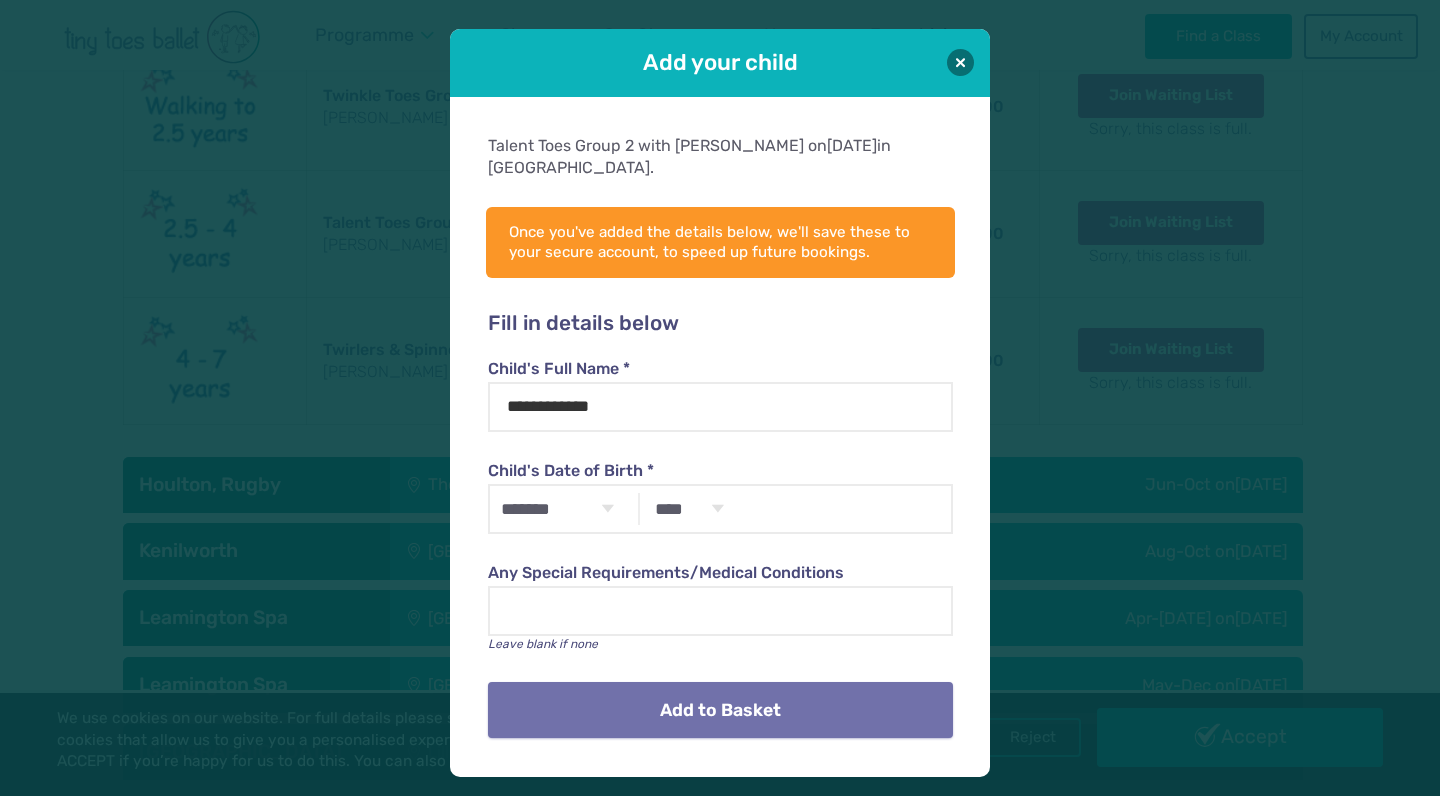 click on "Add to Basket" at bounding box center [720, 710] 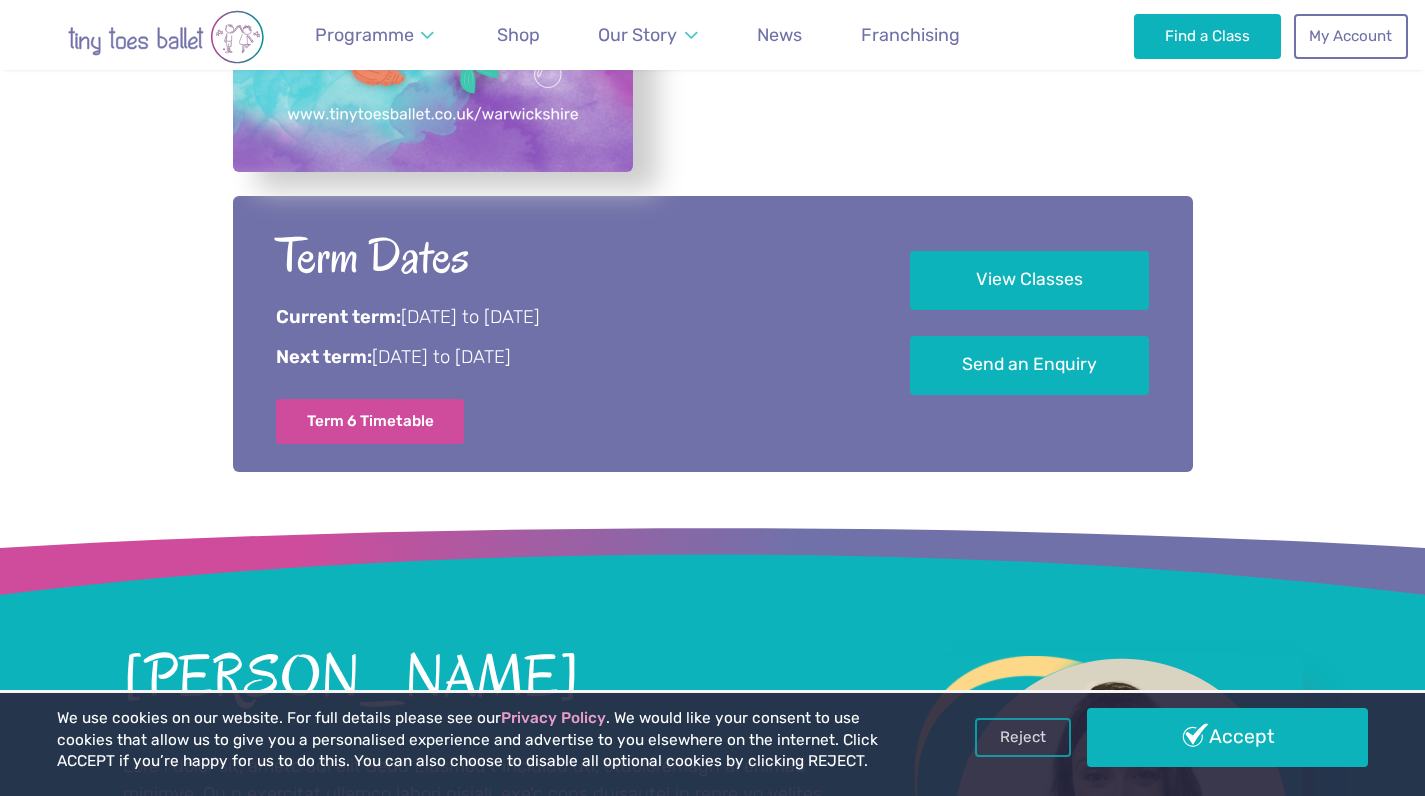scroll, scrollTop: 1075, scrollLeft: 0, axis: vertical 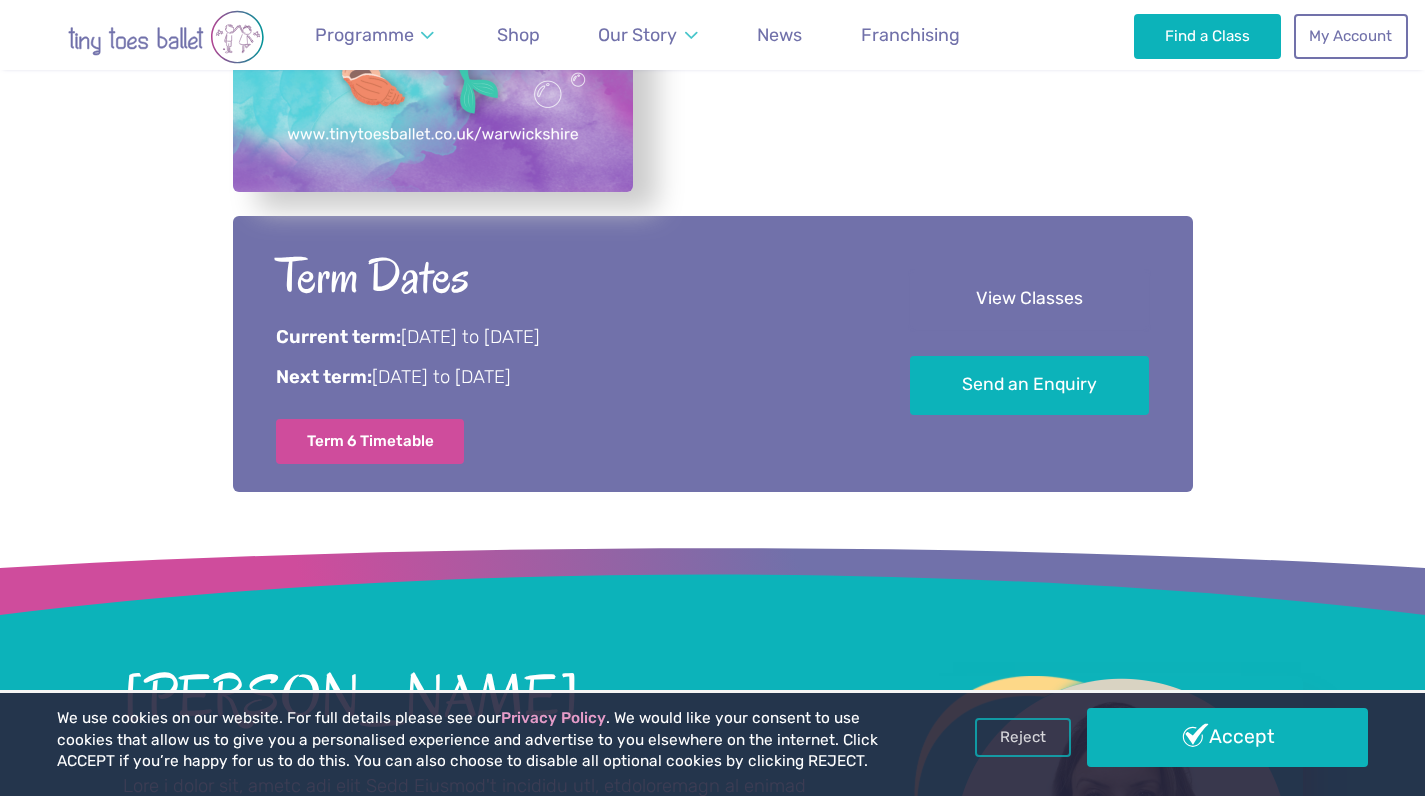 click on "View Classes" at bounding box center (1029, 299) 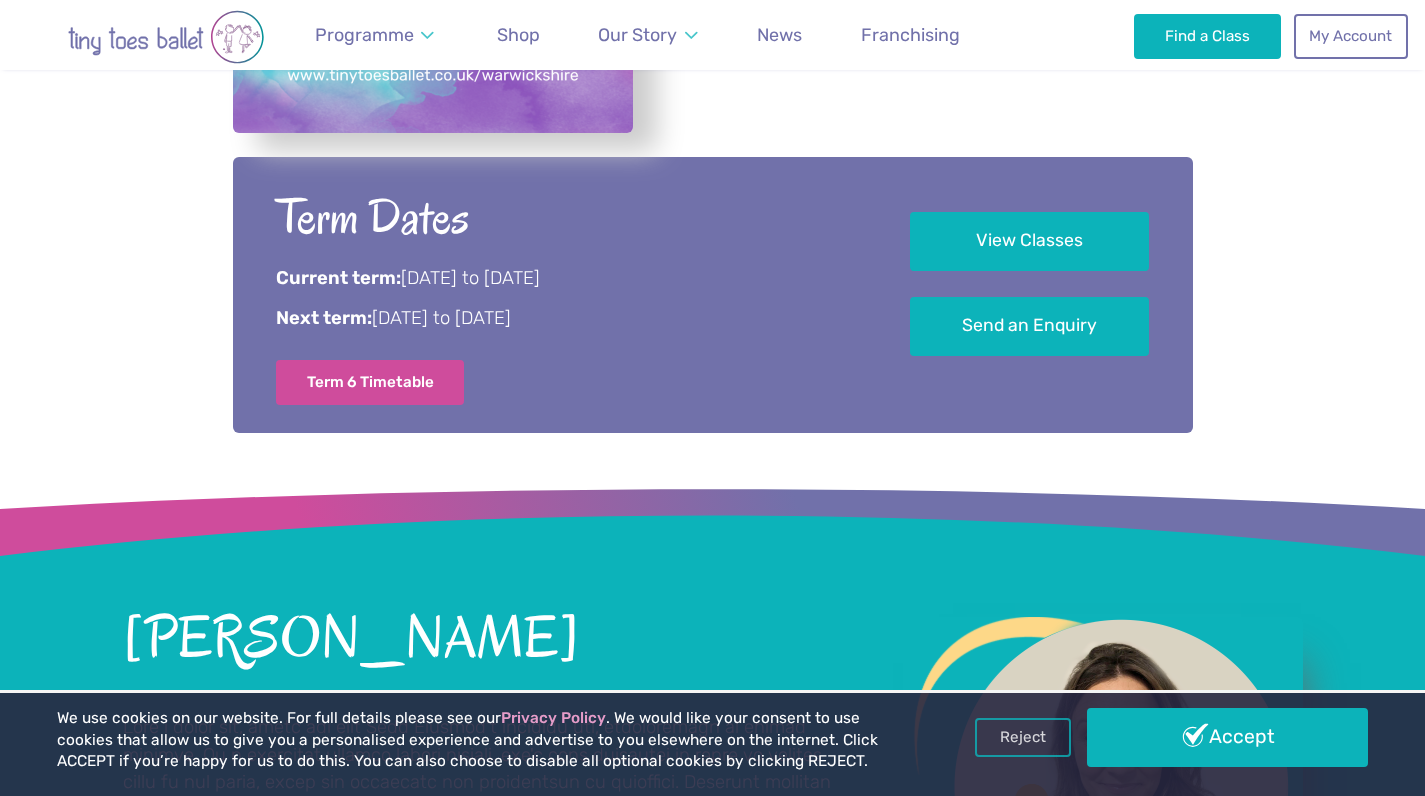 scroll, scrollTop: 920, scrollLeft: 0, axis: vertical 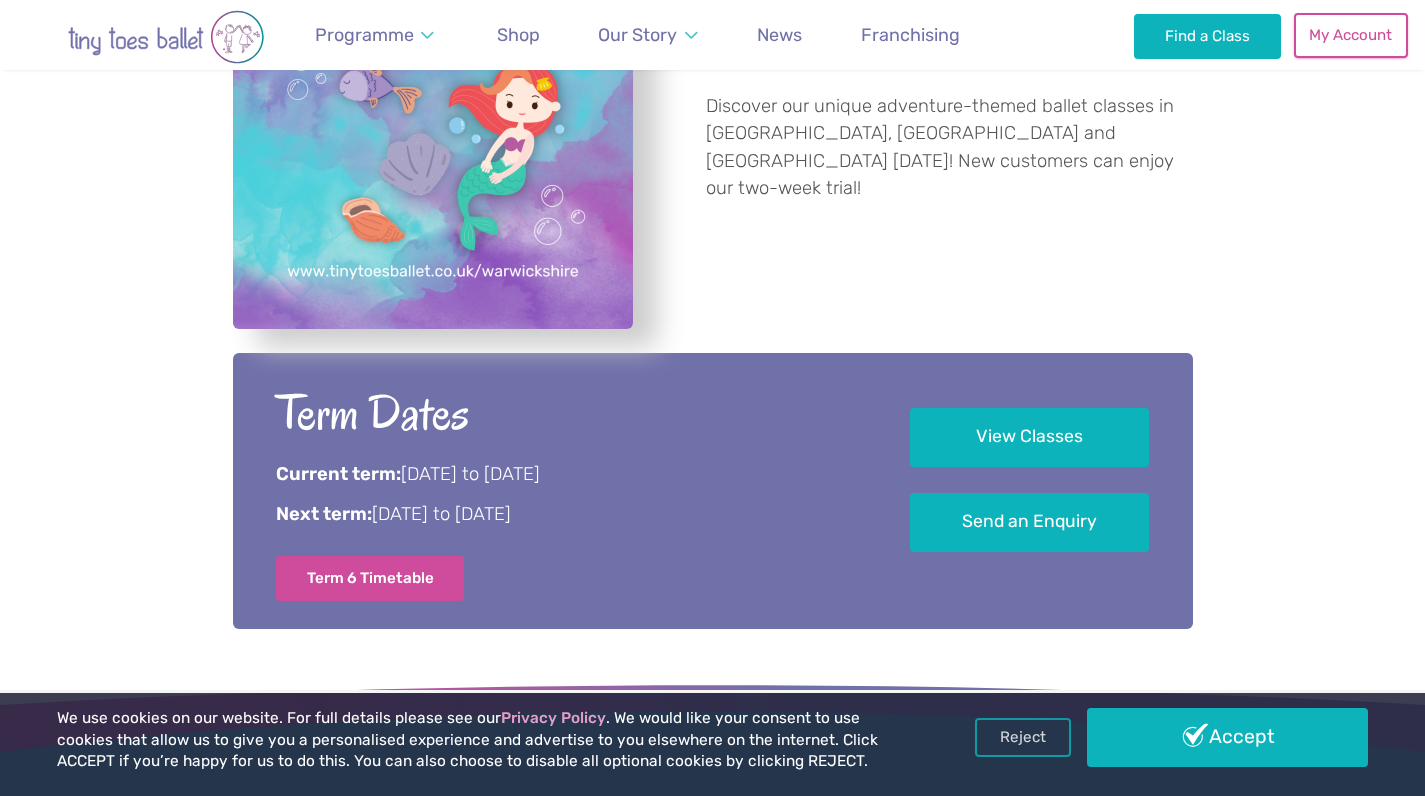 click on "My Account" at bounding box center [1351, 35] 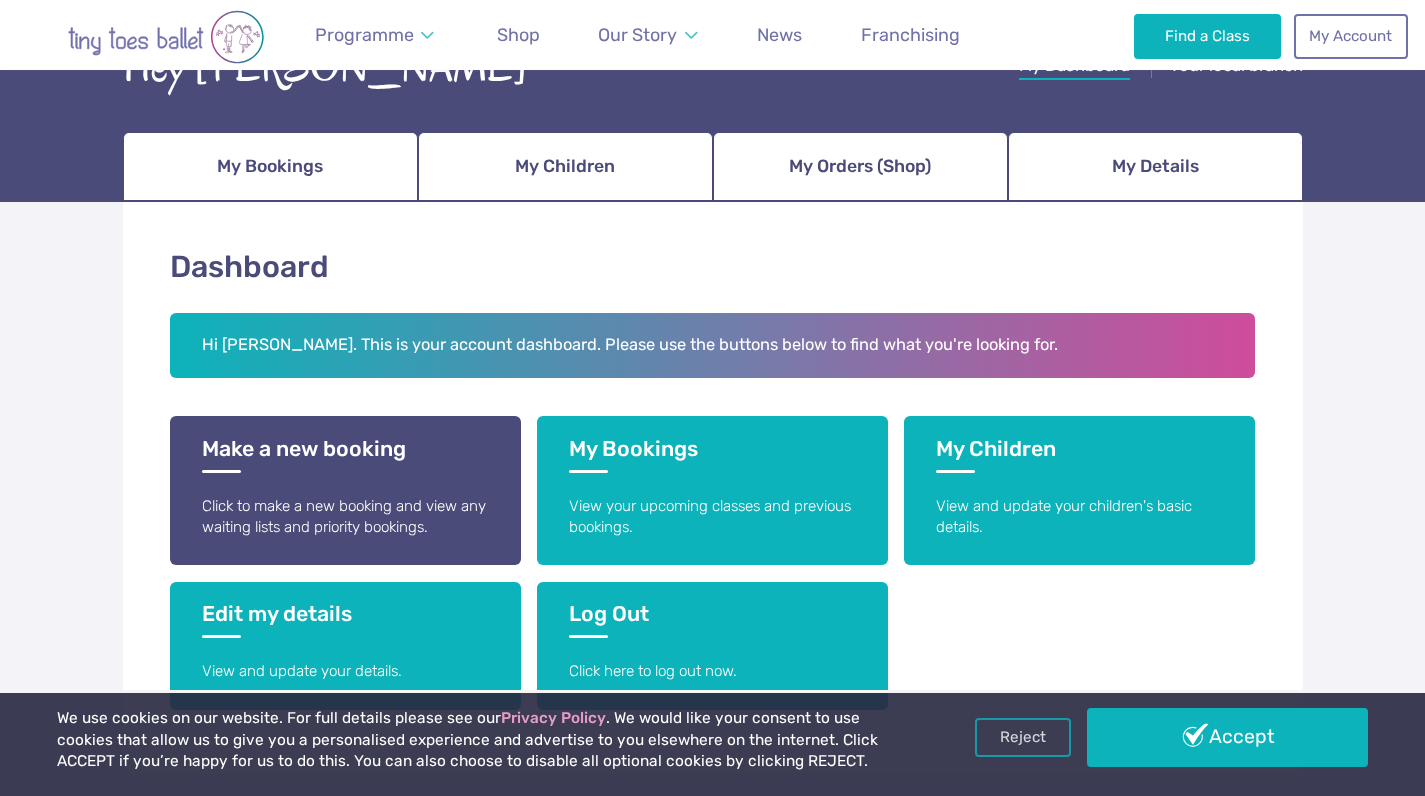 scroll, scrollTop: 333, scrollLeft: 0, axis: vertical 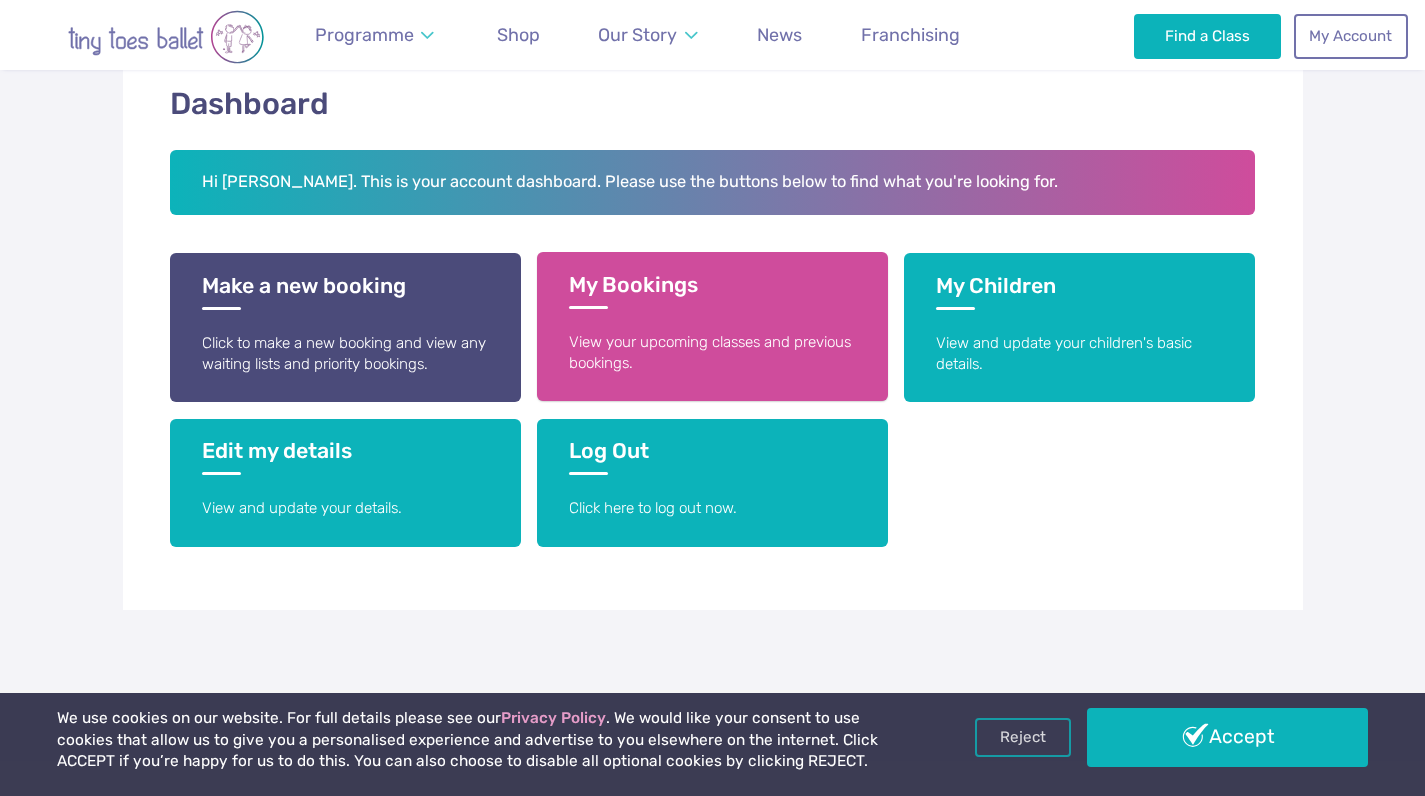 click on "My Bookings" at bounding box center [712, 290] 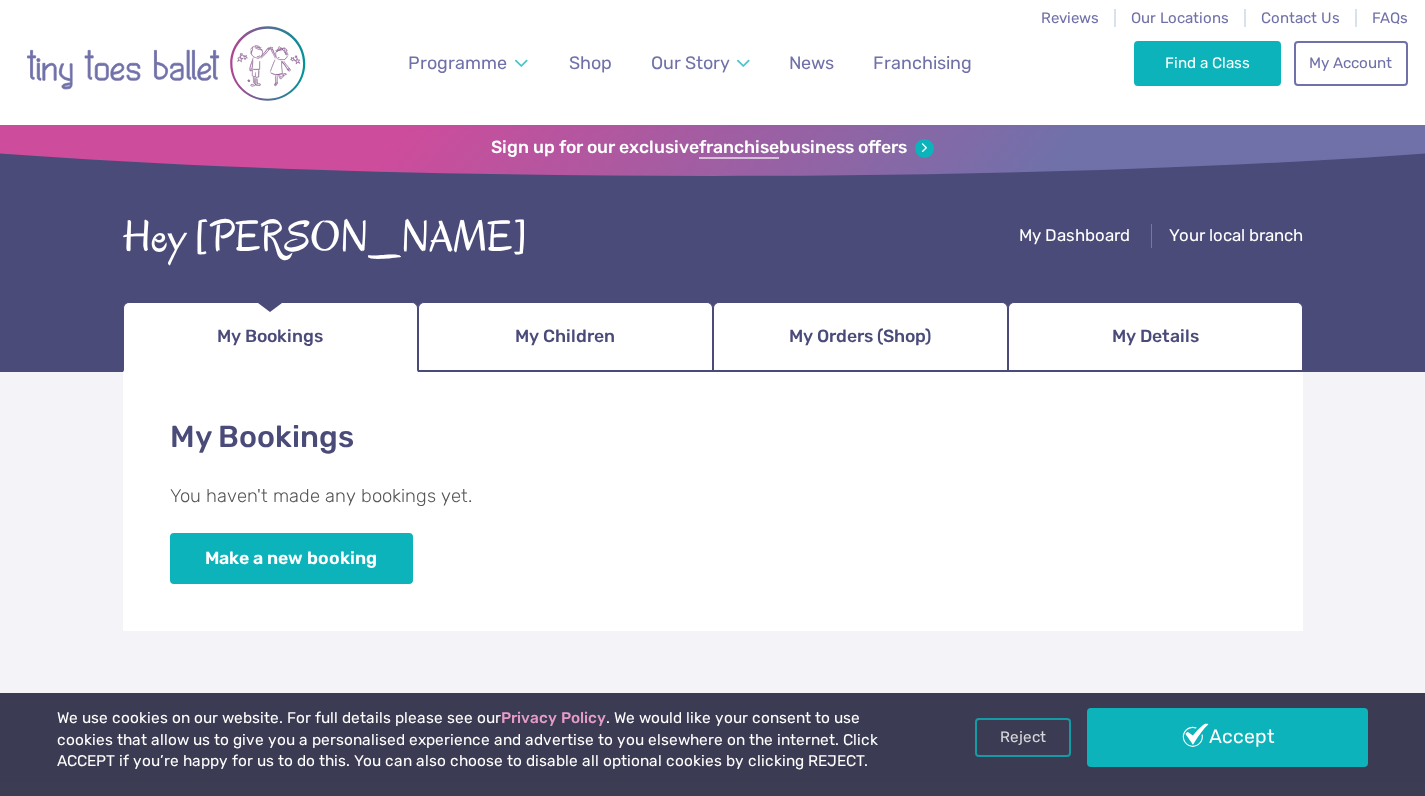 scroll, scrollTop: 0, scrollLeft: 0, axis: both 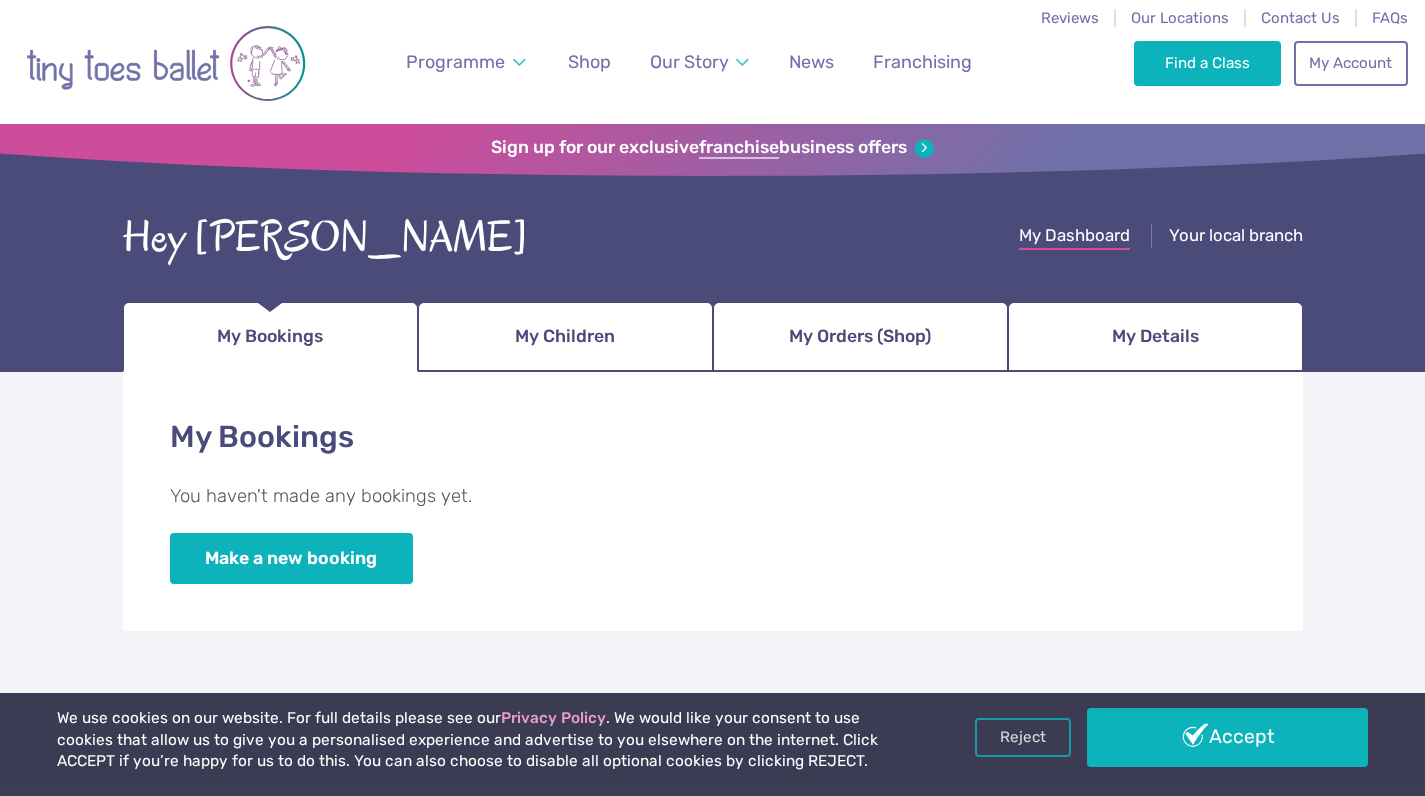 click on "My Dashboard" at bounding box center [1074, 235] 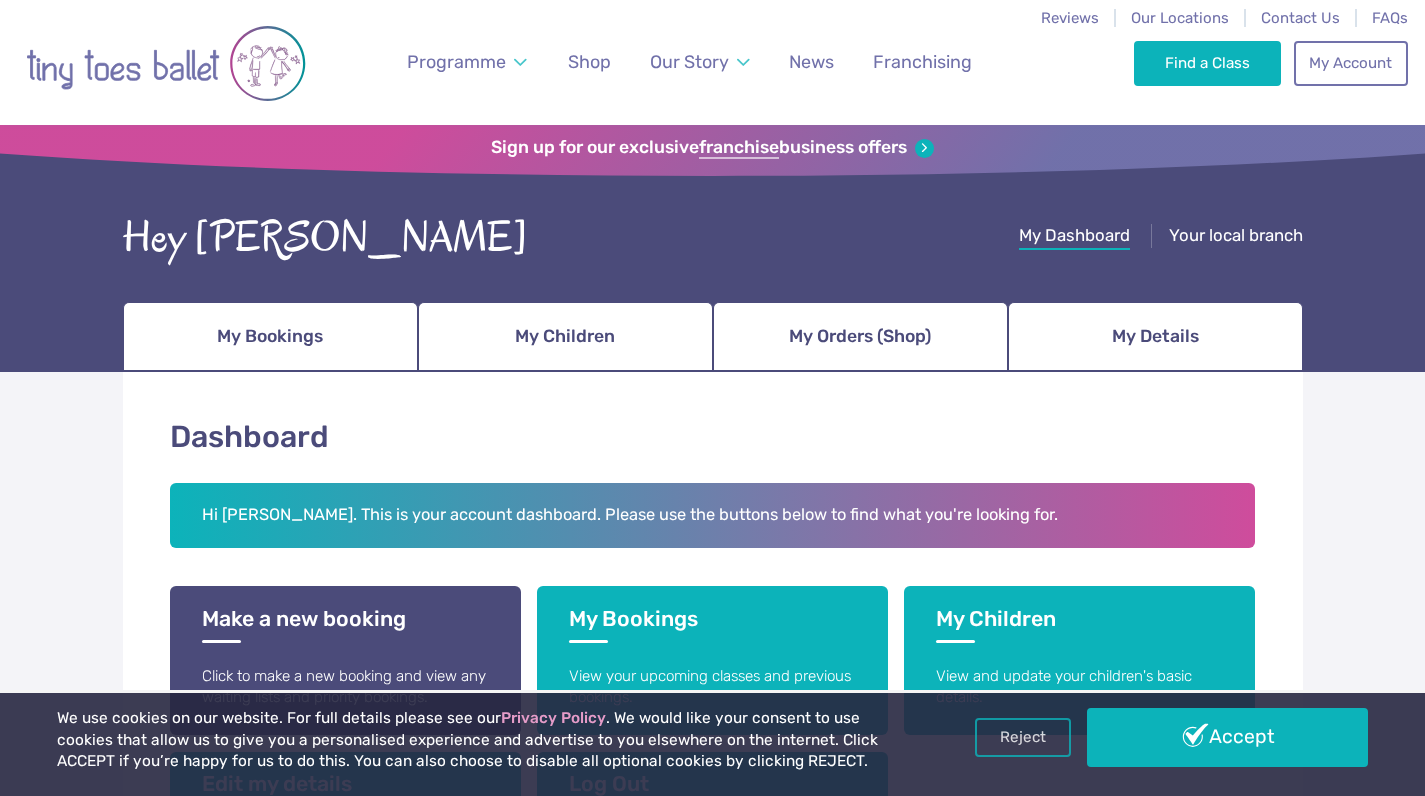 scroll, scrollTop: 0, scrollLeft: 0, axis: both 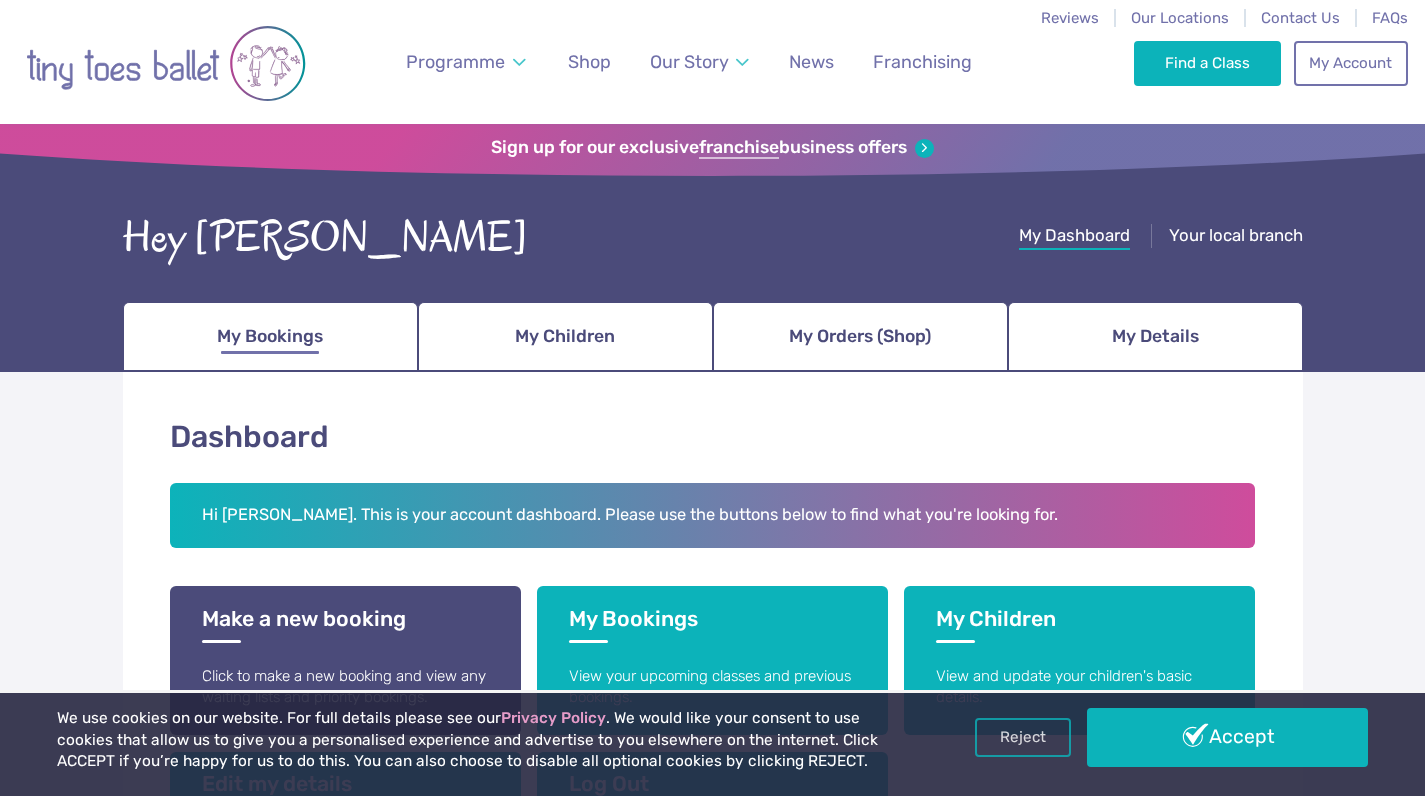 click on "My Bookings" at bounding box center (270, 336) 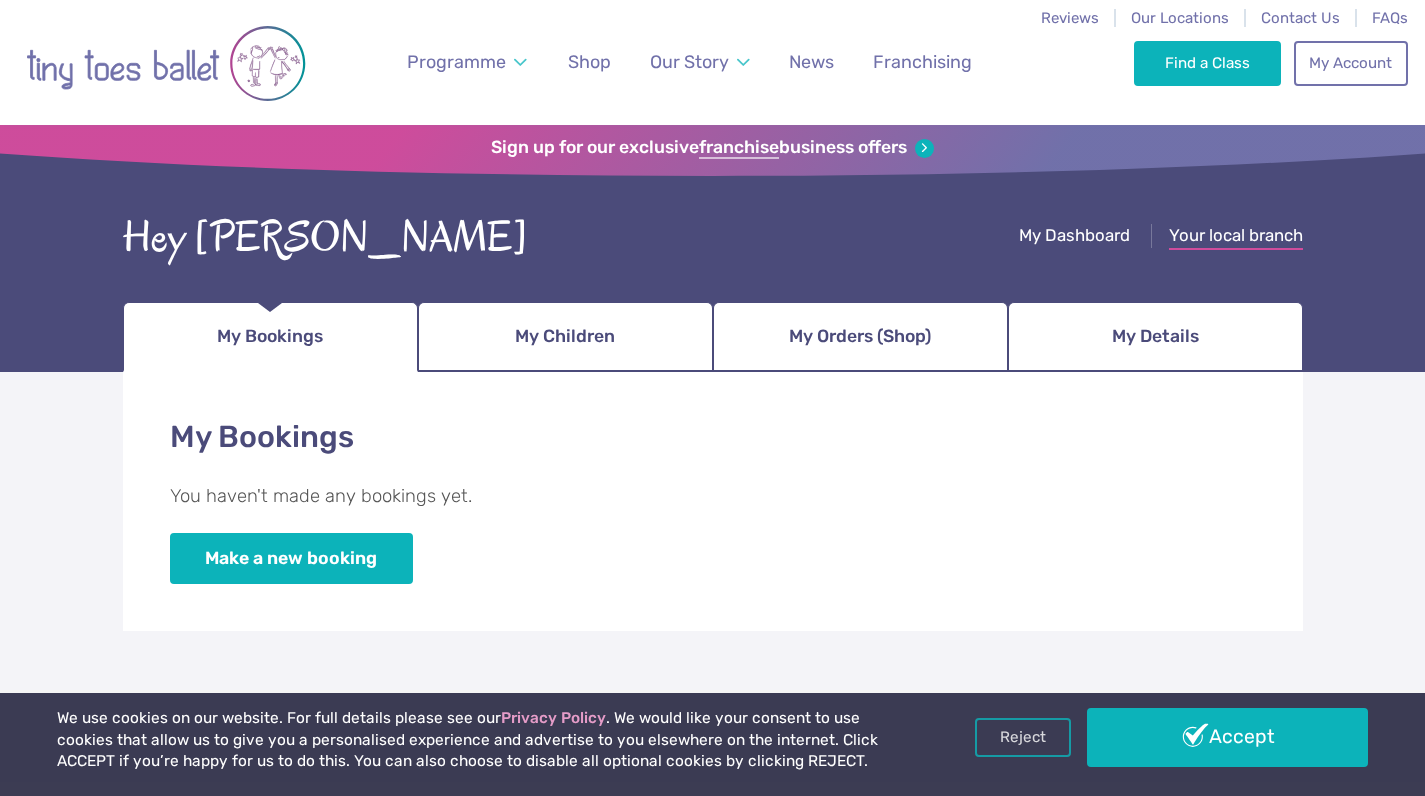 scroll, scrollTop: 0, scrollLeft: 0, axis: both 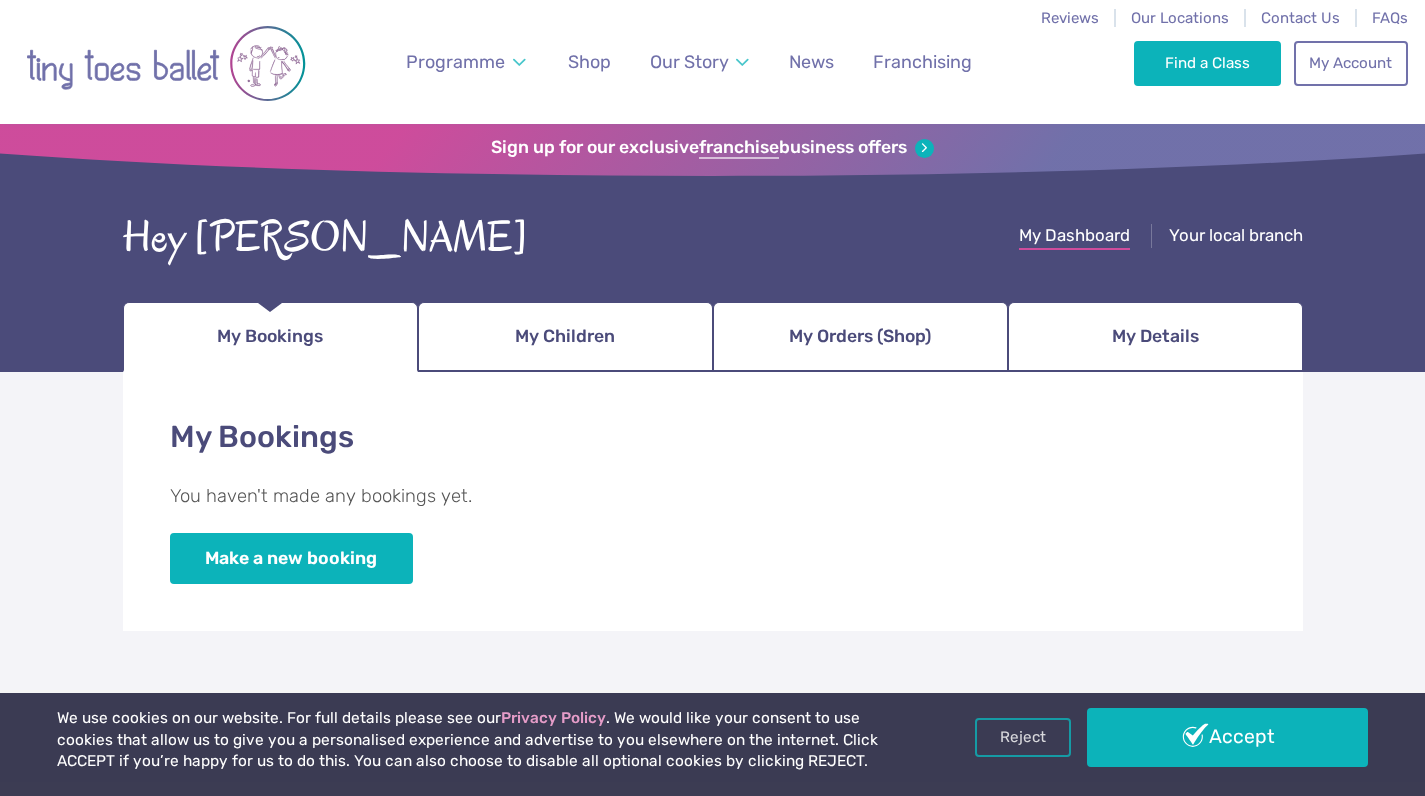 click on "My Dashboard" at bounding box center [1074, 237] 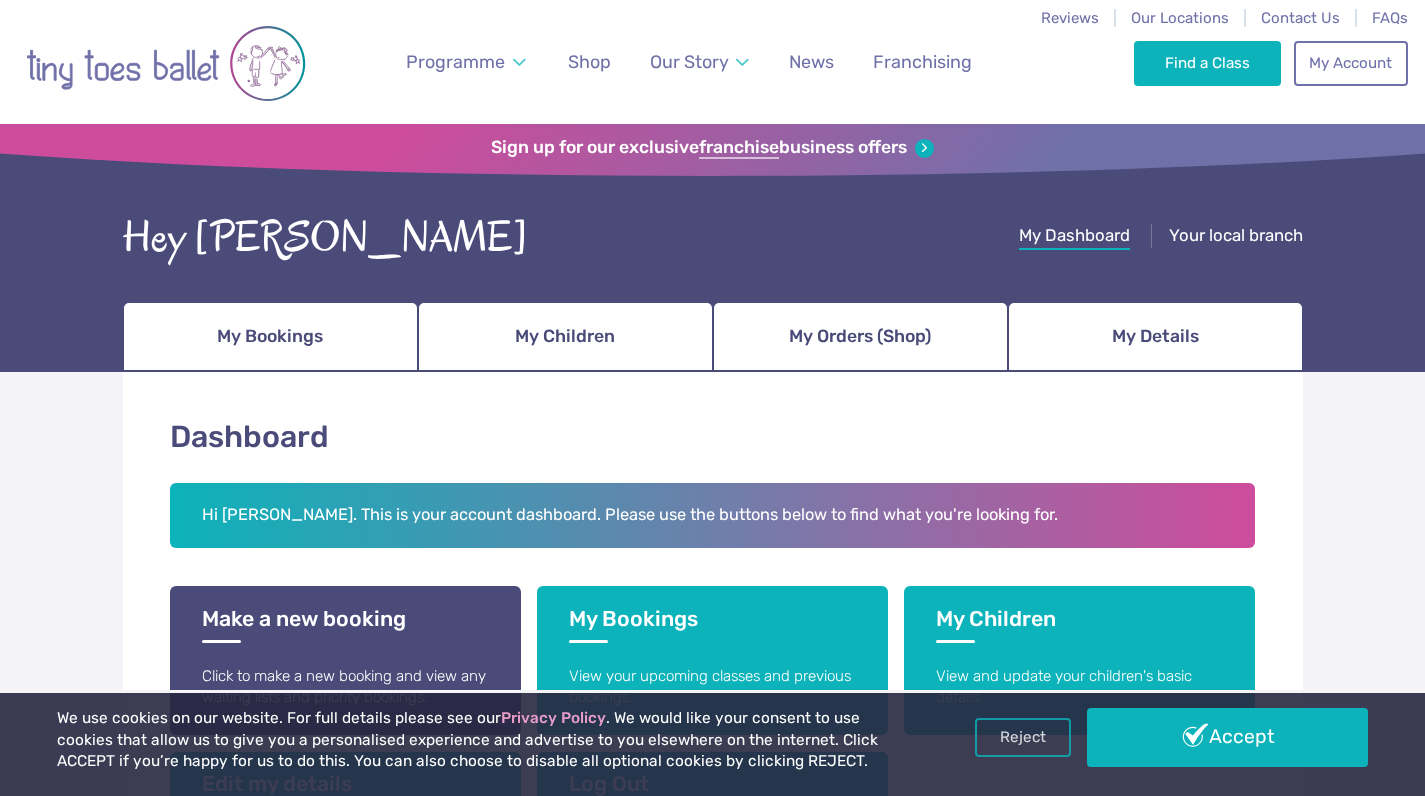 scroll, scrollTop: 0, scrollLeft: 0, axis: both 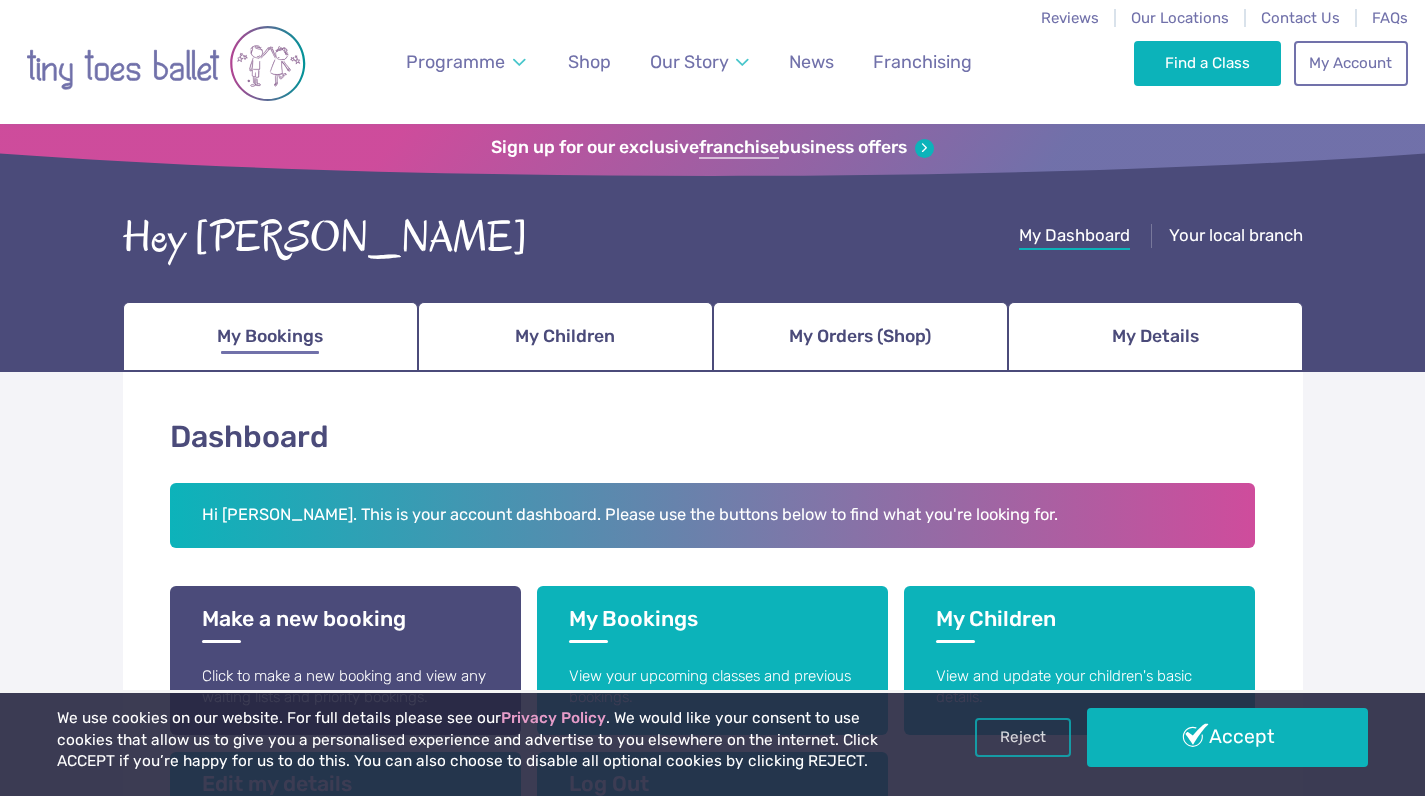 click on "My Bookings" at bounding box center [270, 336] 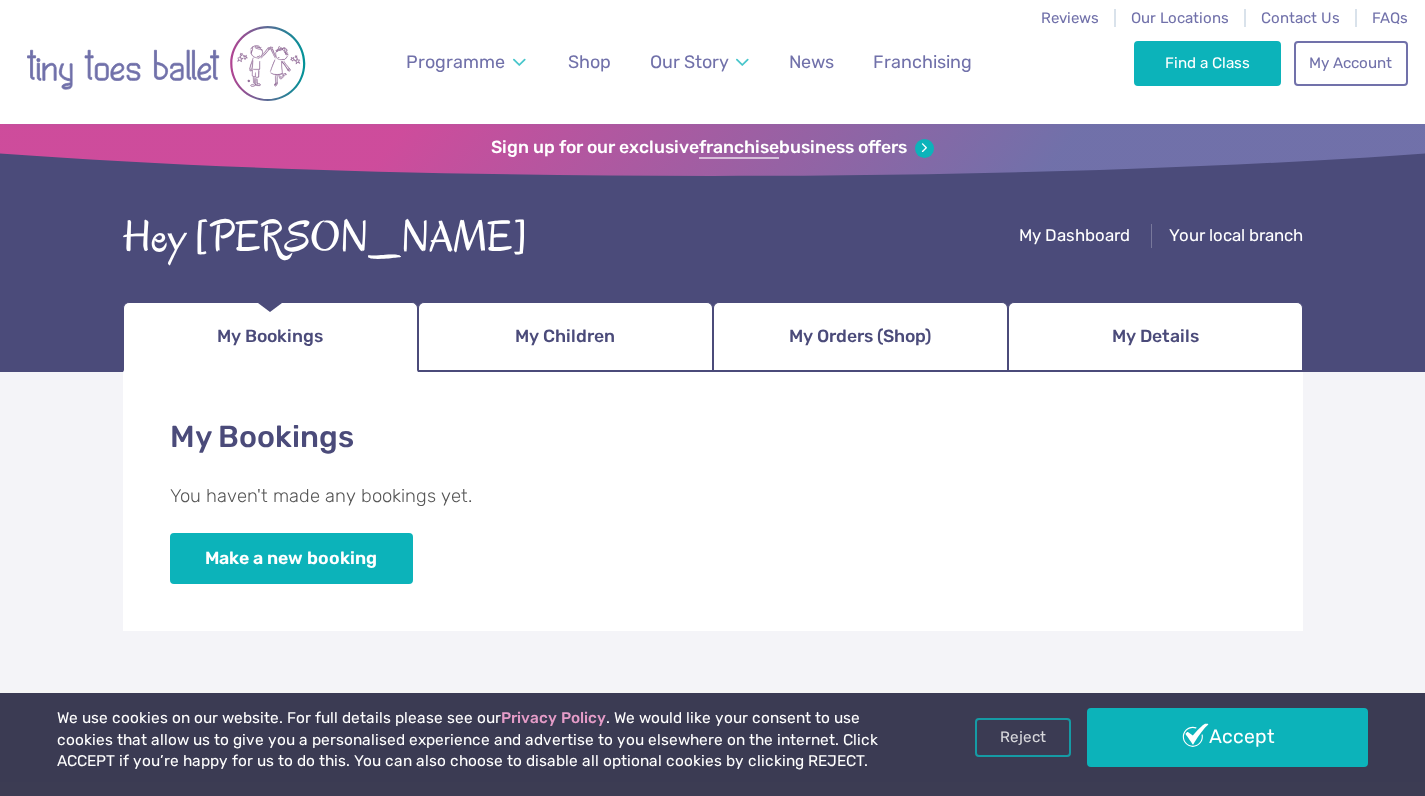 scroll, scrollTop: 0, scrollLeft: 0, axis: both 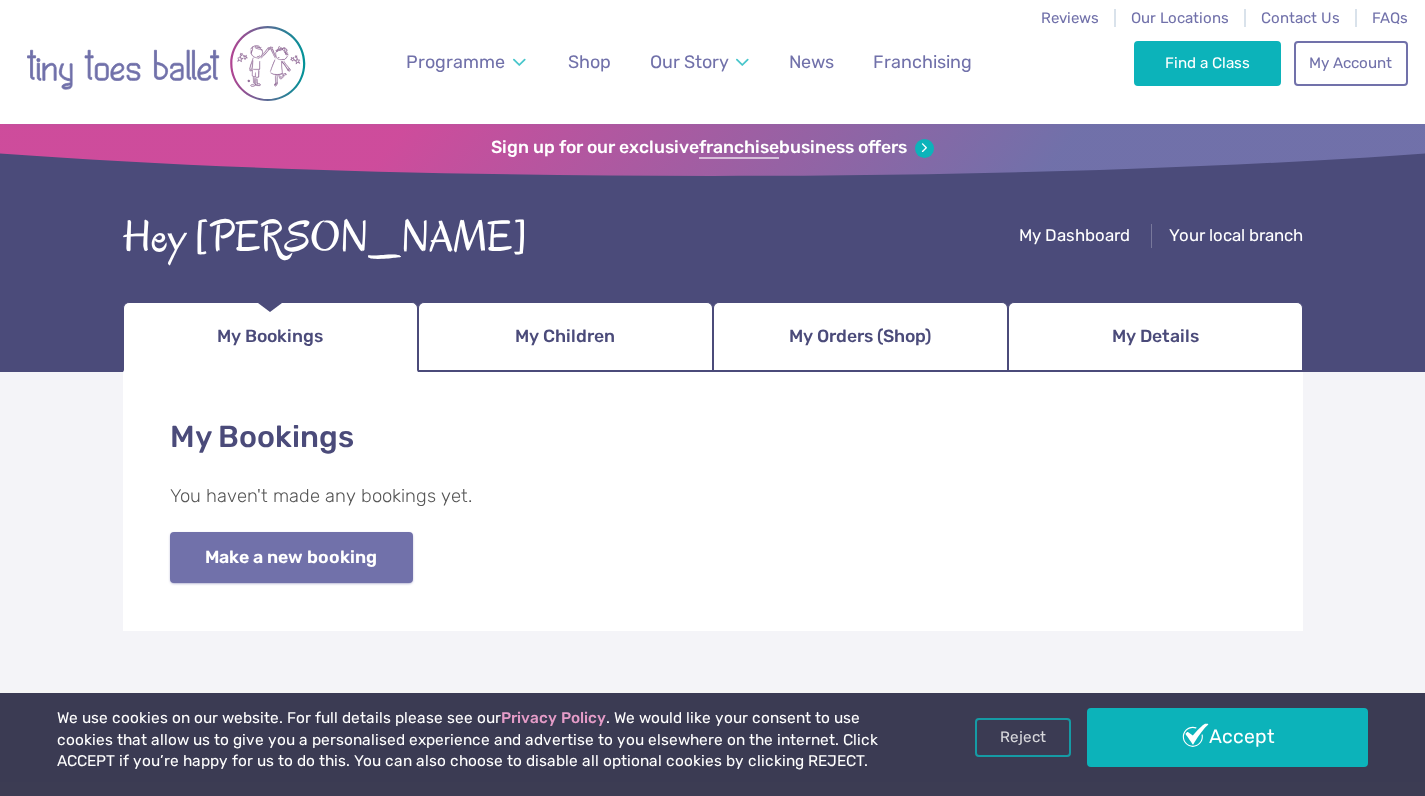 click on "Make a new booking" at bounding box center (291, 557) 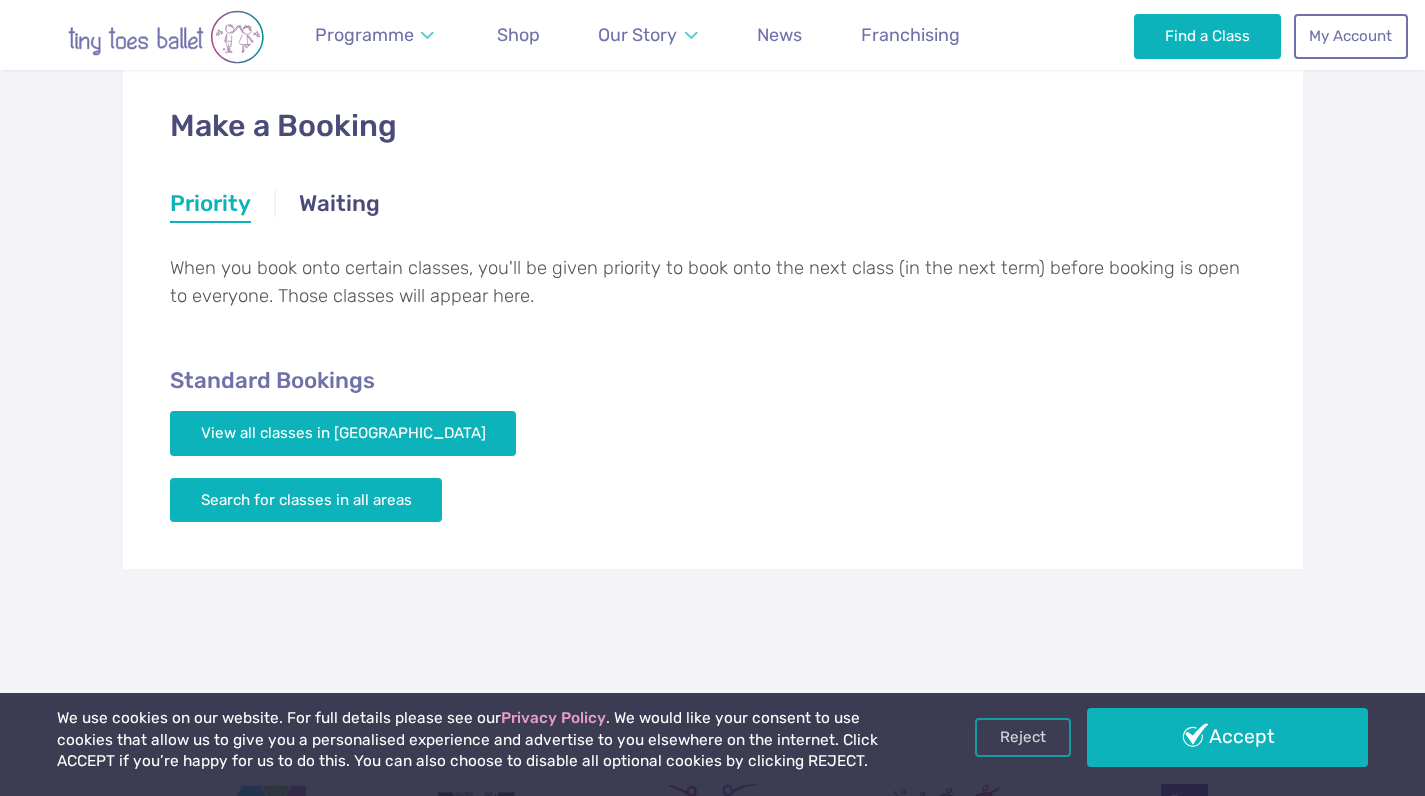 scroll, scrollTop: 299, scrollLeft: 0, axis: vertical 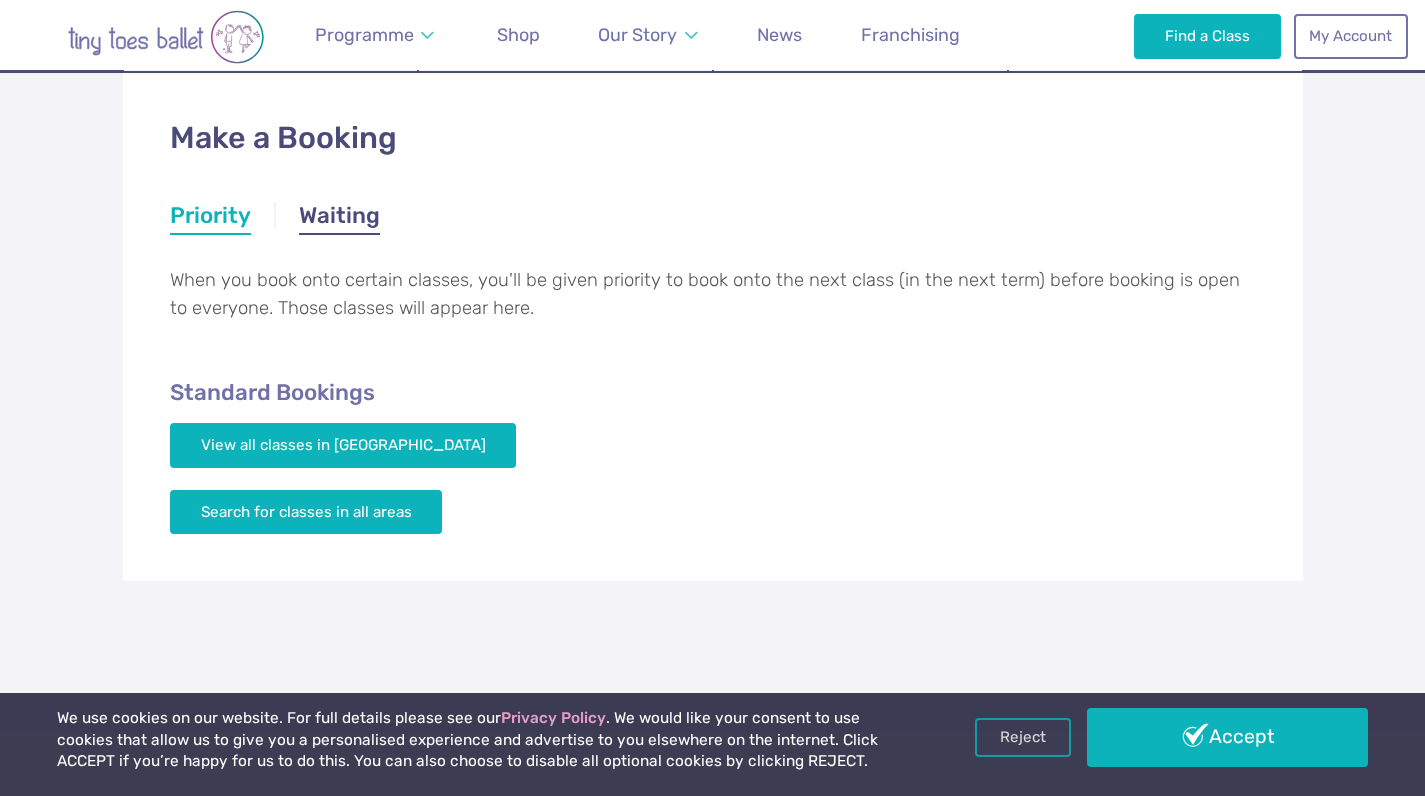 click on "Waiting" at bounding box center [339, 218] 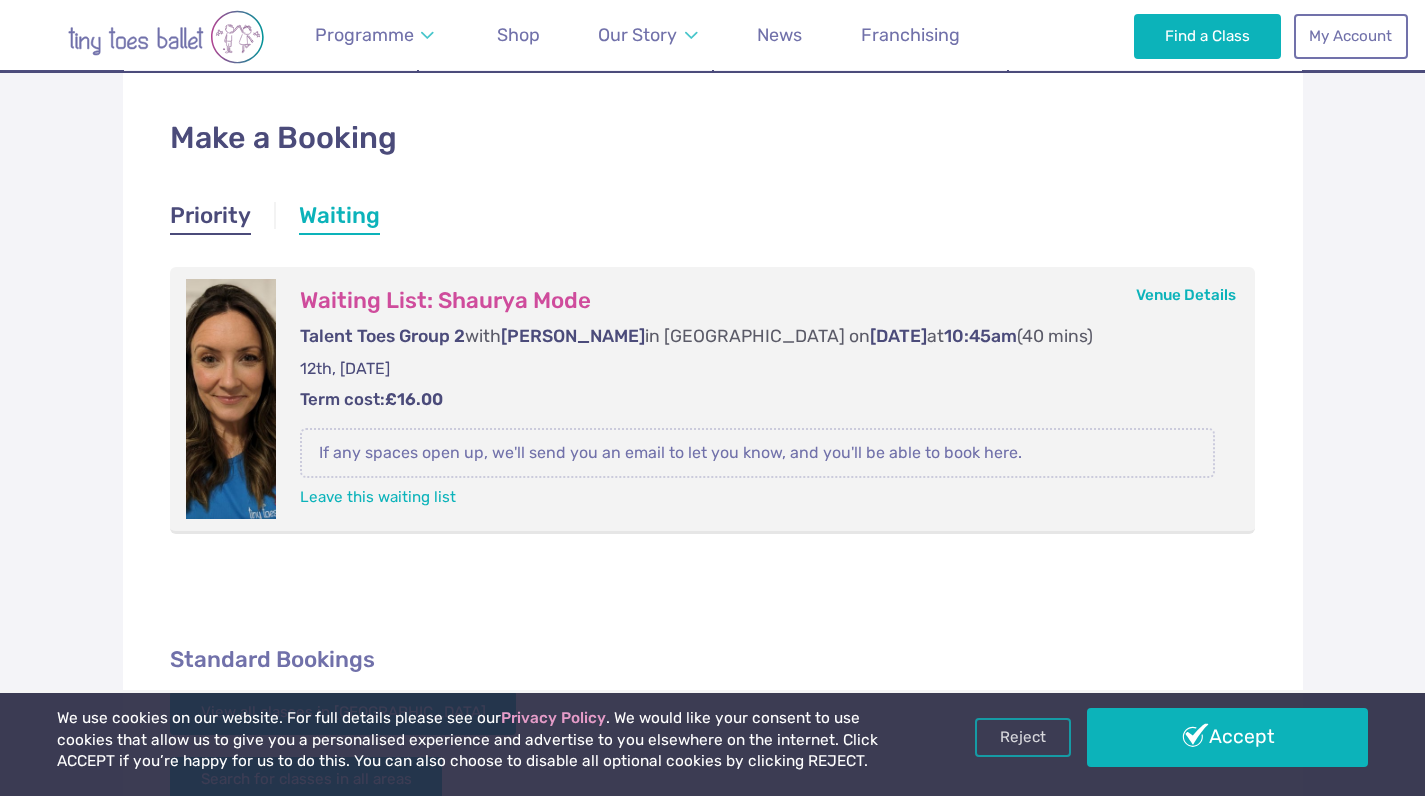 click on "Priority" at bounding box center [210, 218] 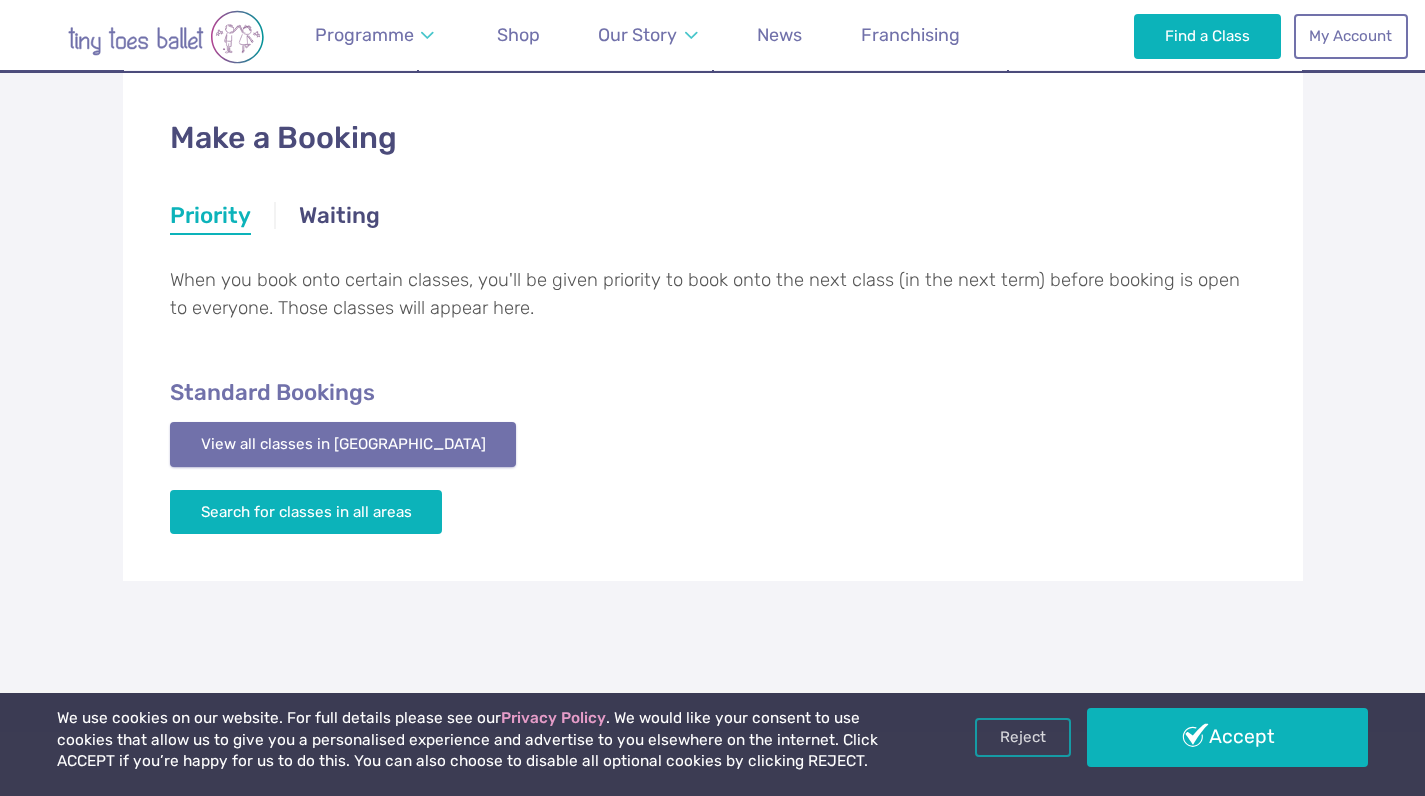click on "View all classes in [GEOGRAPHIC_DATA]" at bounding box center (343, 444) 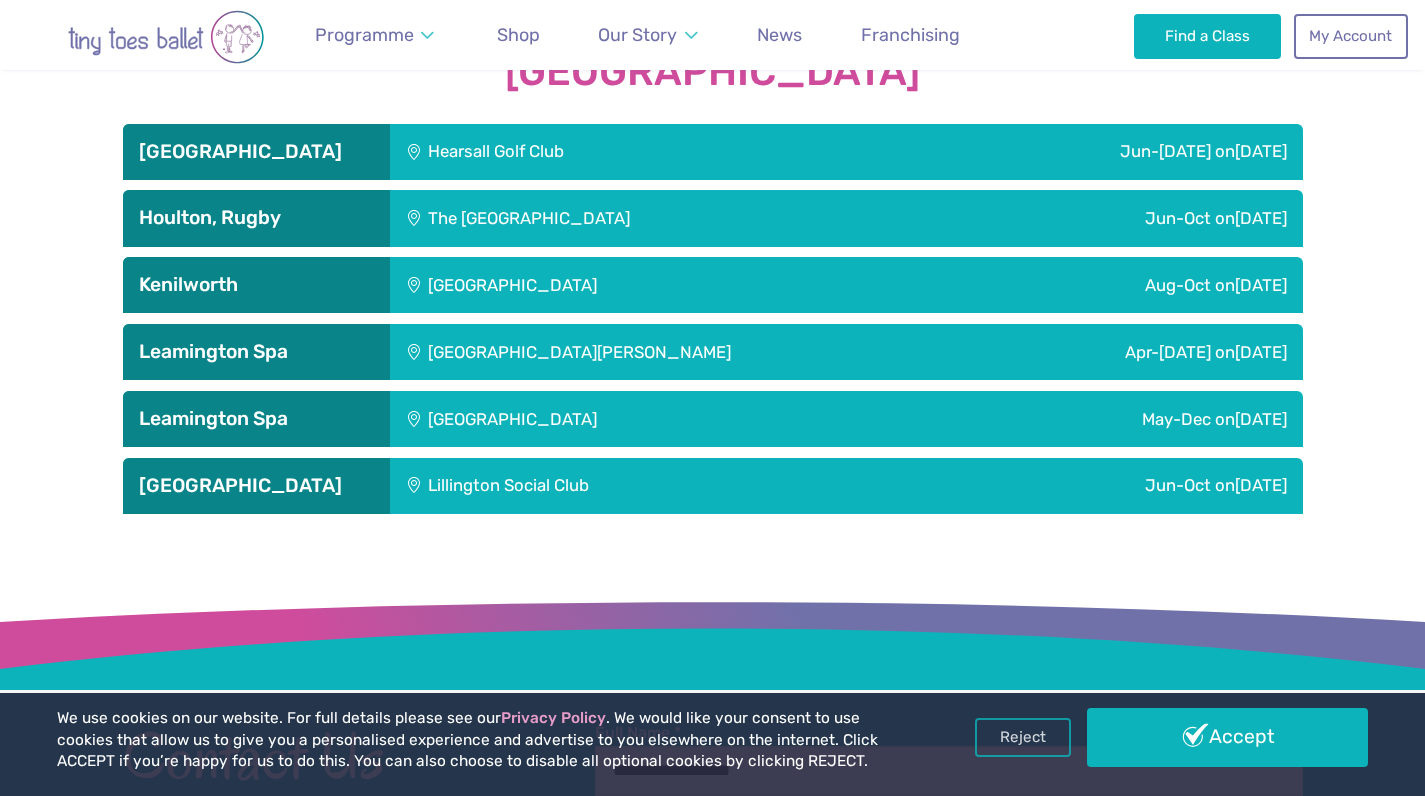 scroll, scrollTop: 2947, scrollLeft: 0, axis: vertical 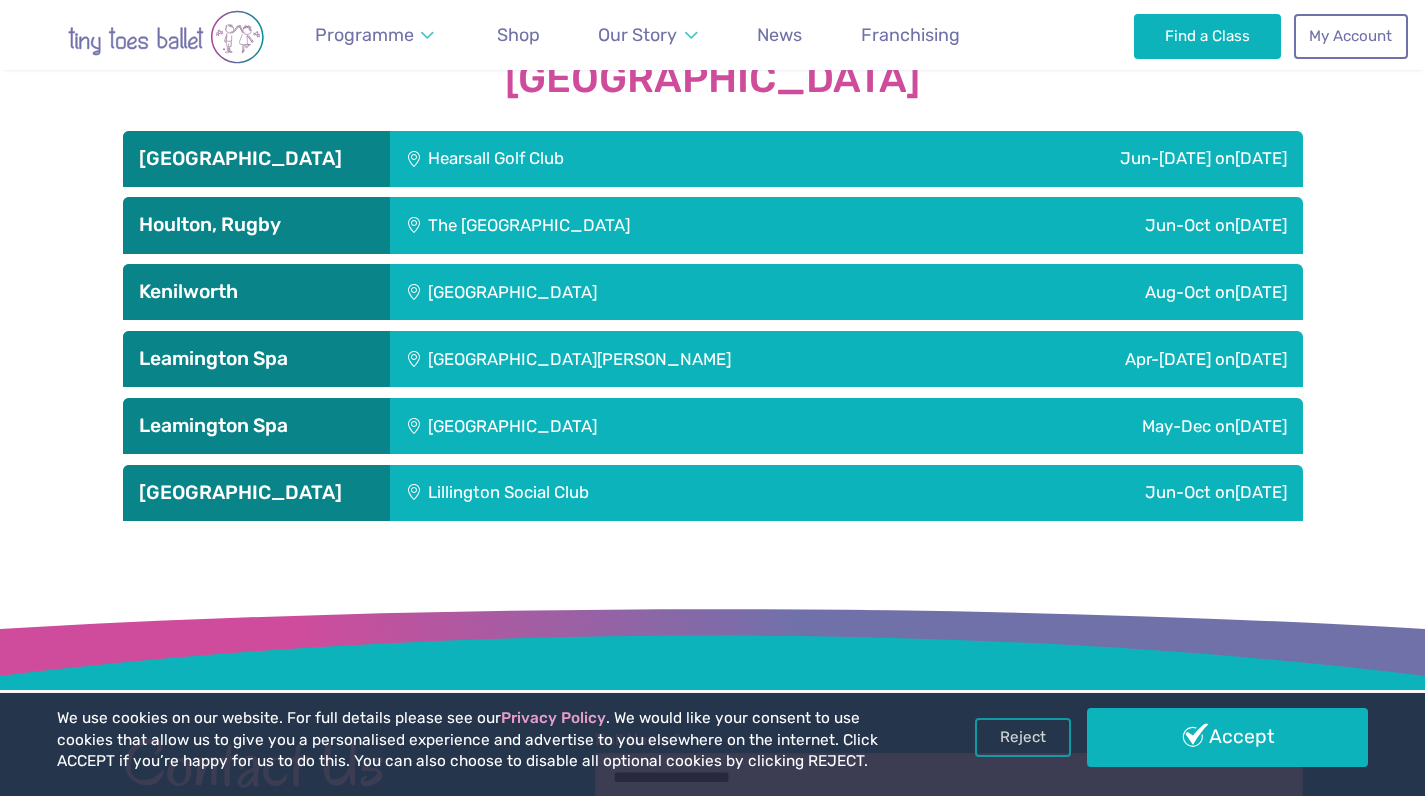 click on "Hearsall Golf Club" at bounding box center (613, 159) 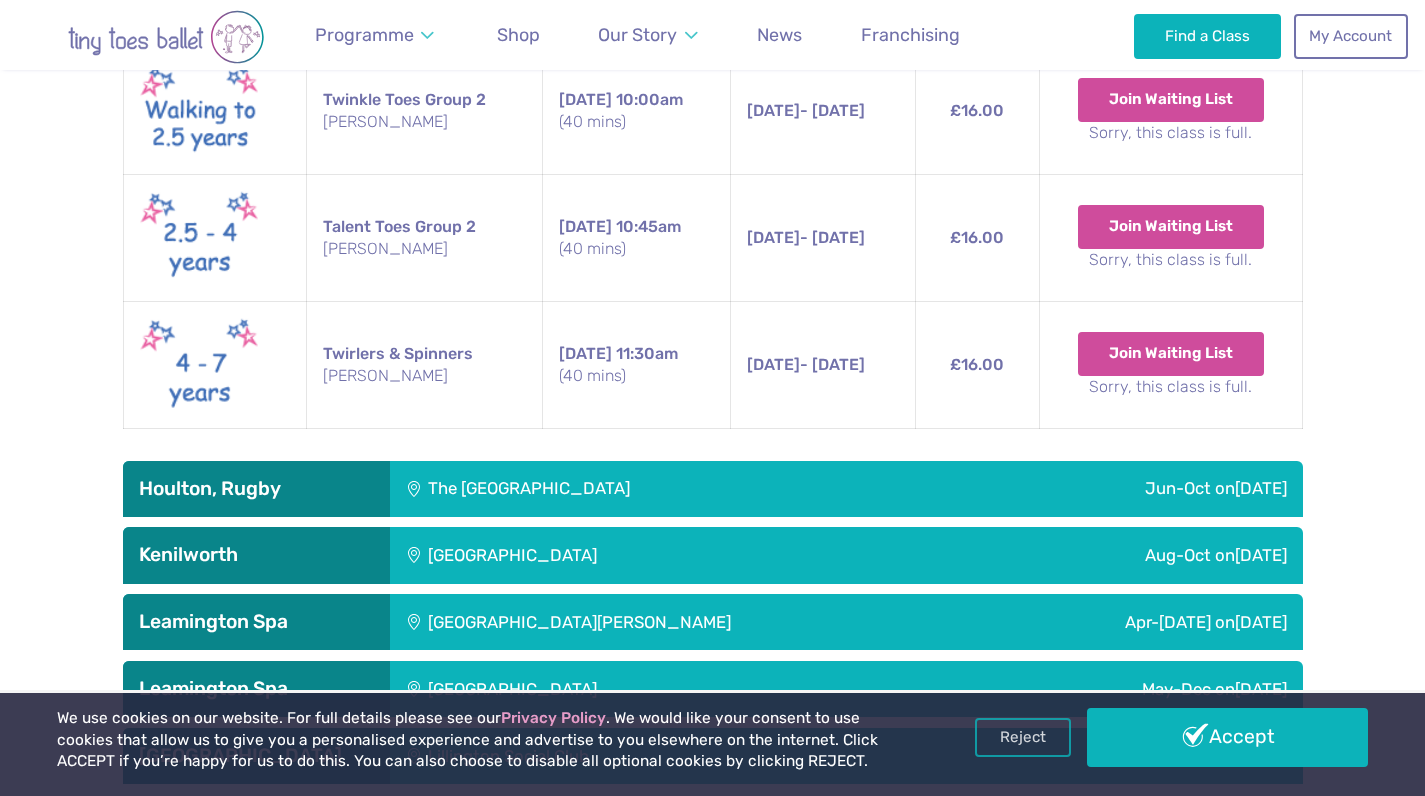scroll, scrollTop: 3480, scrollLeft: 0, axis: vertical 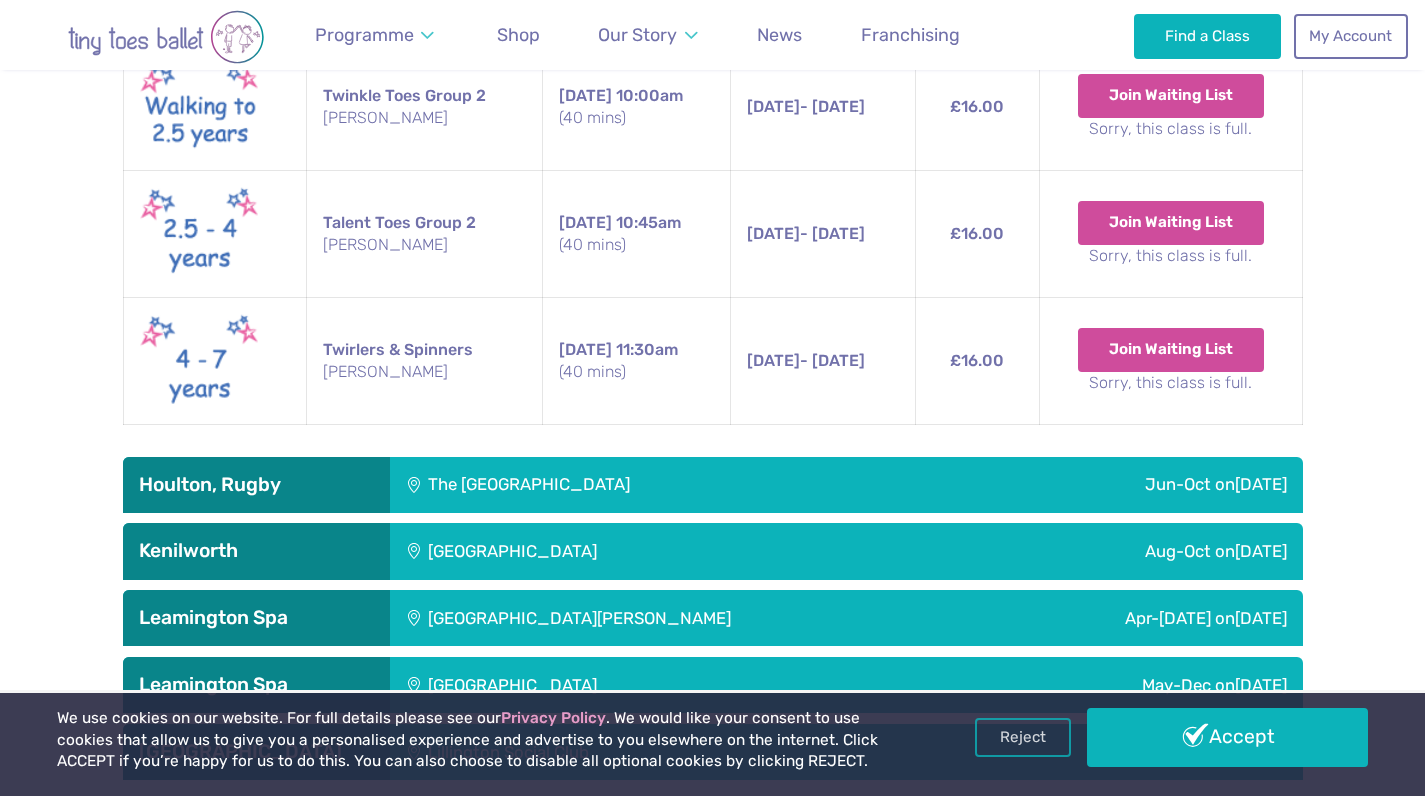 click on "[GEOGRAPHIC_DATA]" at bounding box center (646, 551) 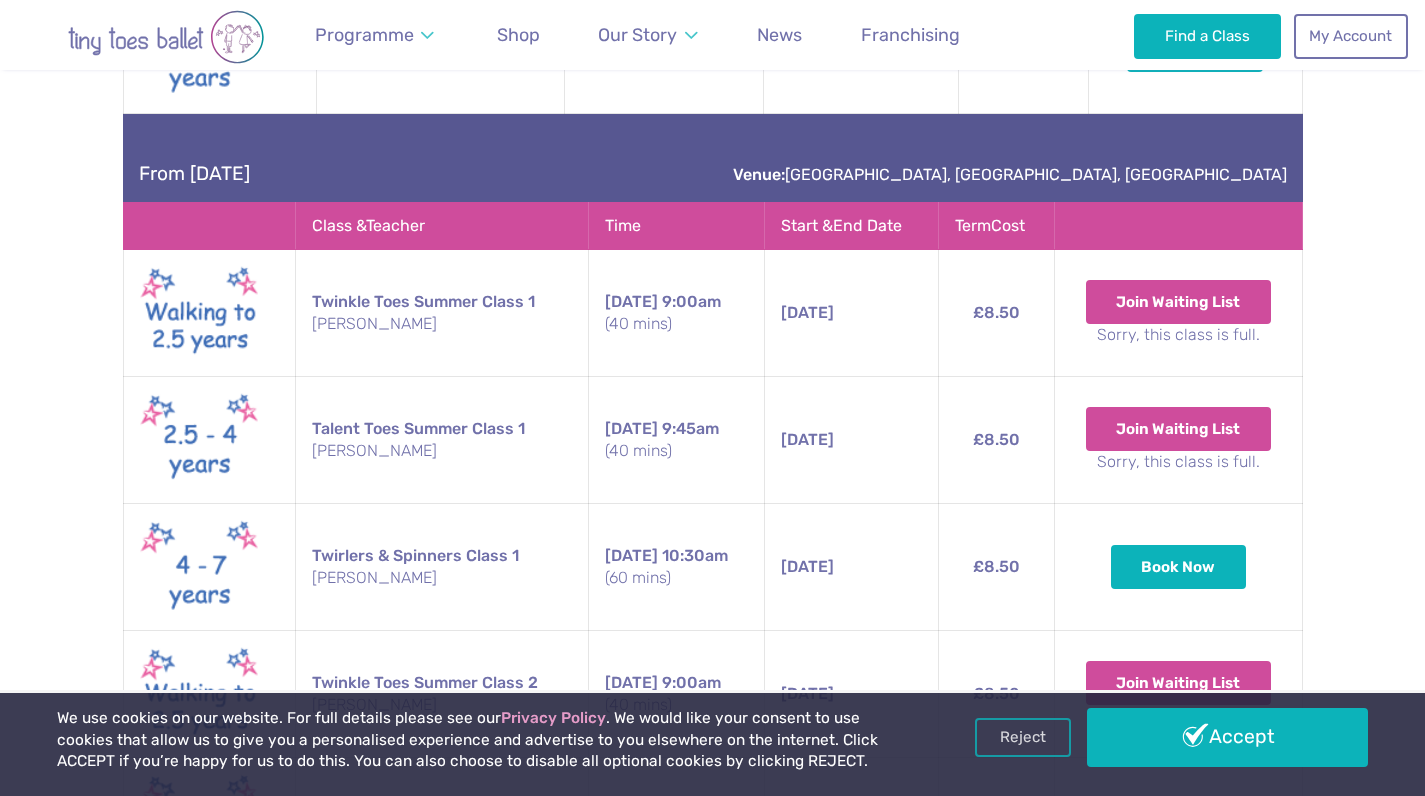scroll, scrollTop: 4606, scrollLeft: 0, axis: vertical 